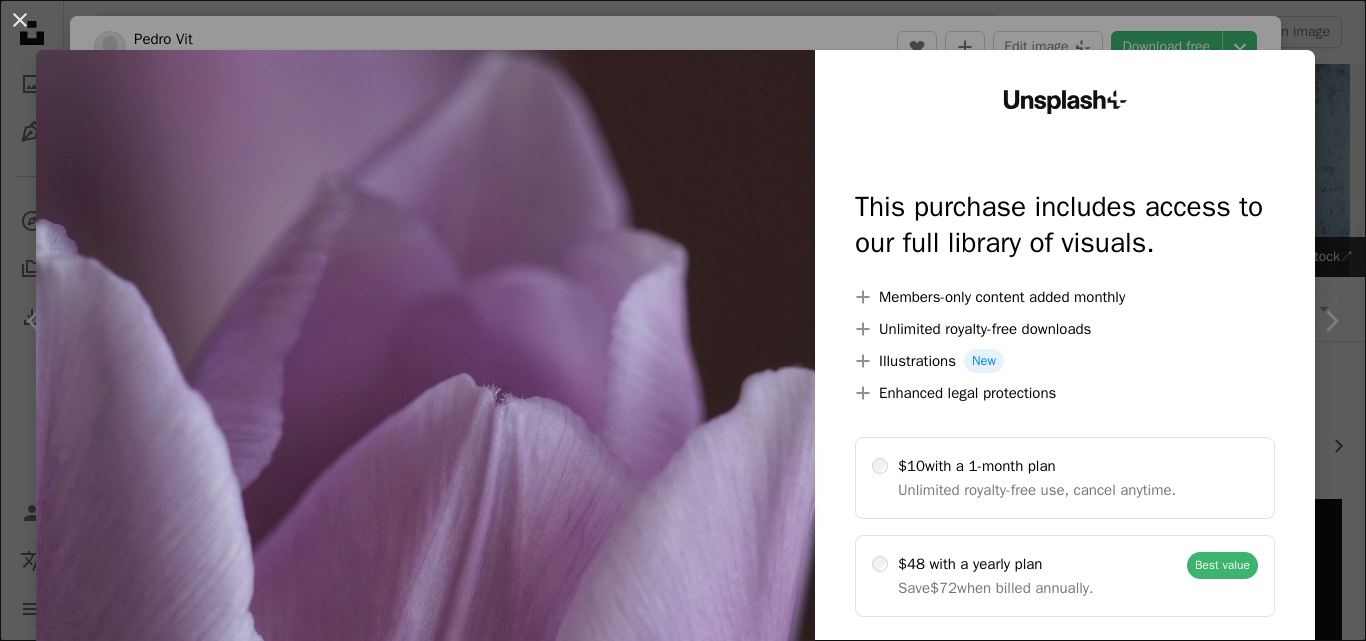 scroll, scrollTop: 1271, scrollLeft: 0, axis: vertical 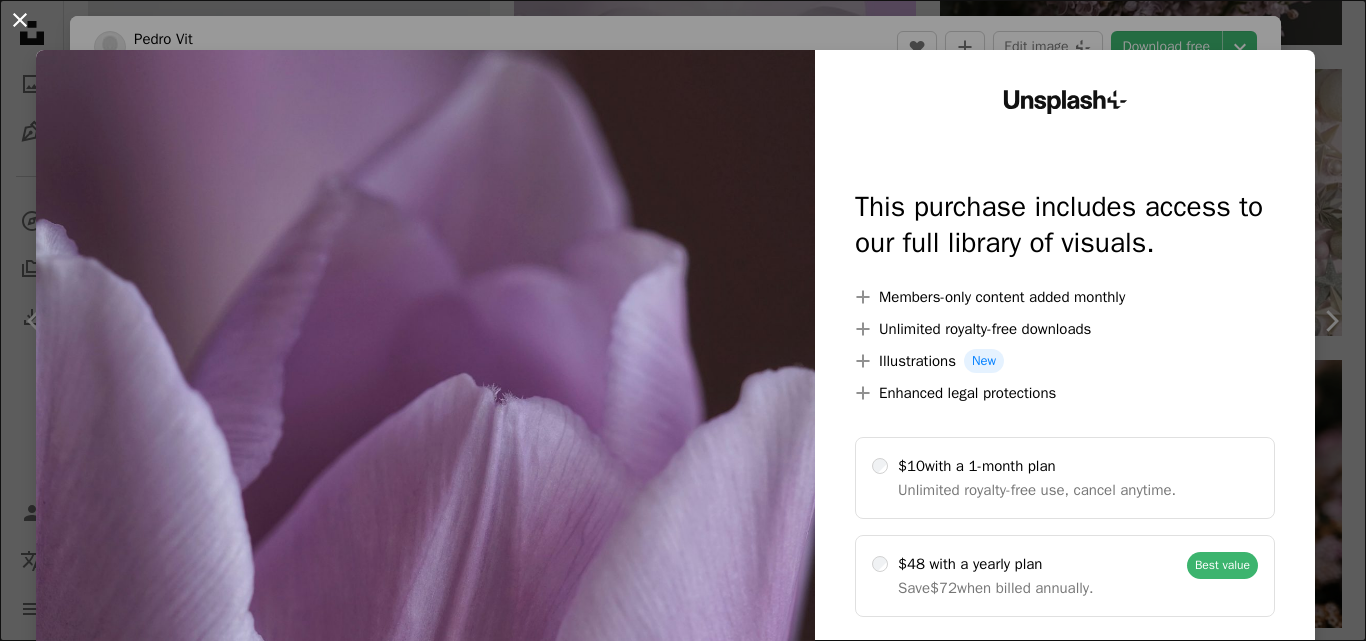 click on "An X shape" at bounding box center [20, 20] 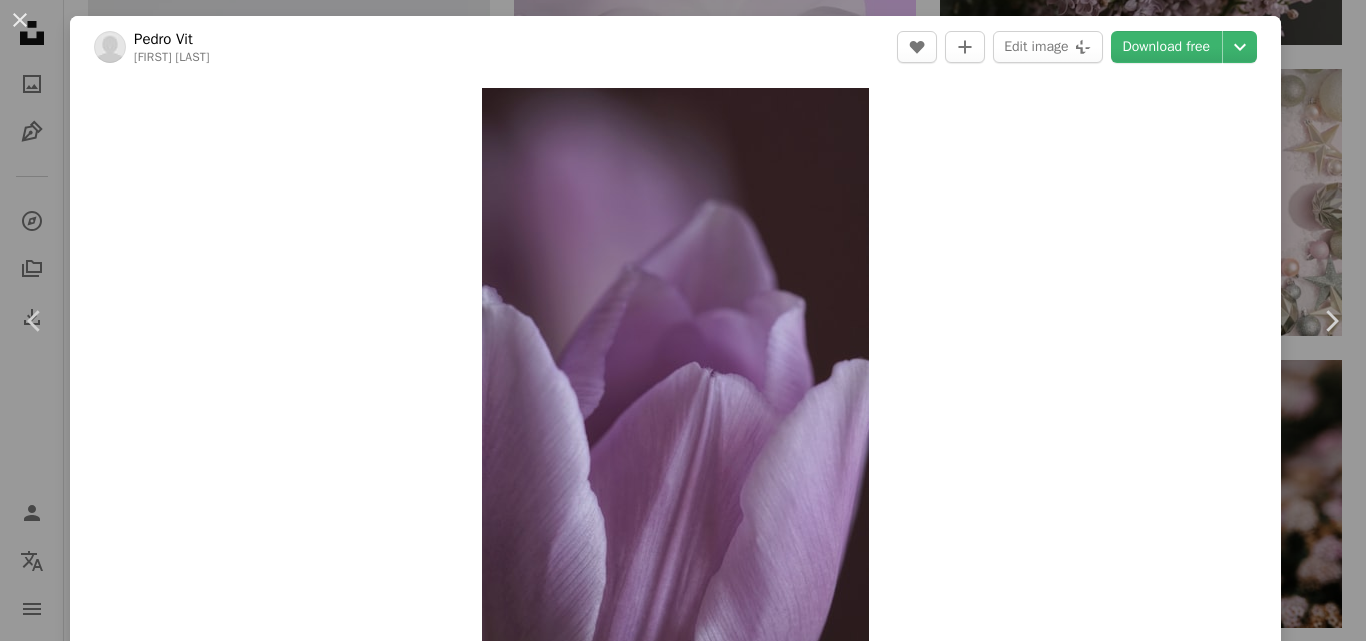 drag, startPoint x: 1352, startPoint y: 49, endPoint x: 1353, endPoint y: 96, distance: 47.010635 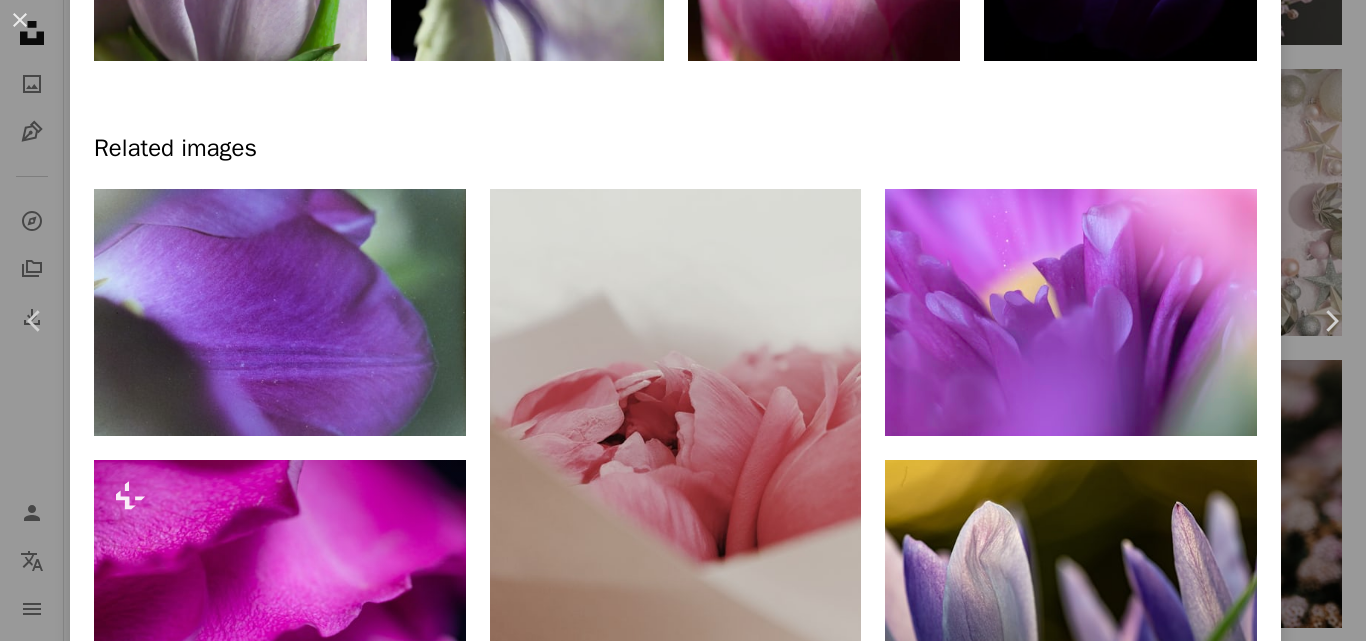 scroll, scrollTop: 1262, scrollLeft: 0, axis: vertical 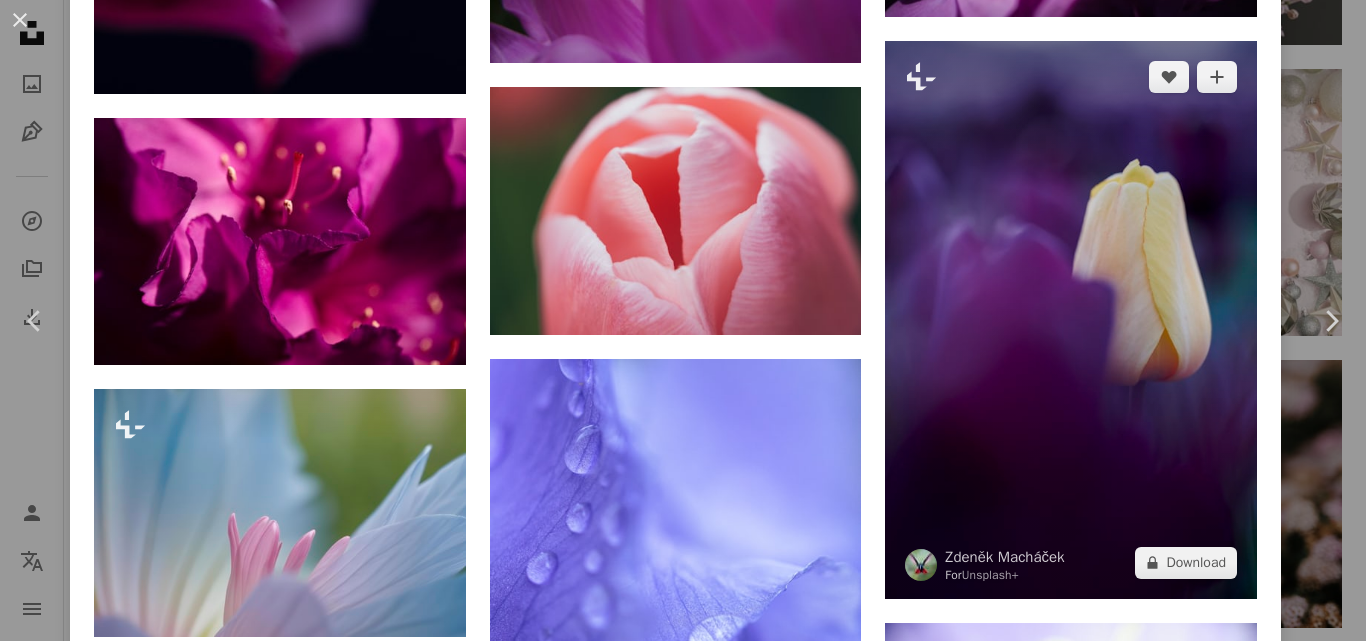 click at bounding box center (1071, 319) 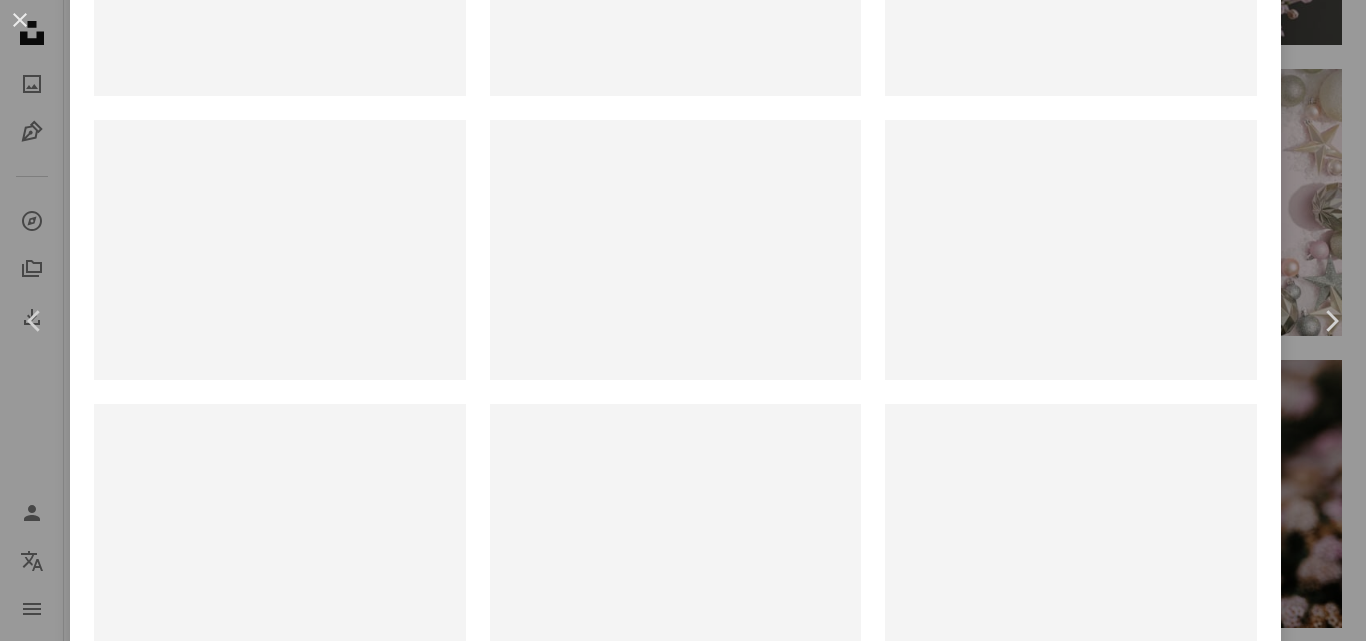 scroll, scrollTop: 0, scrollLeft: 0, axis: both 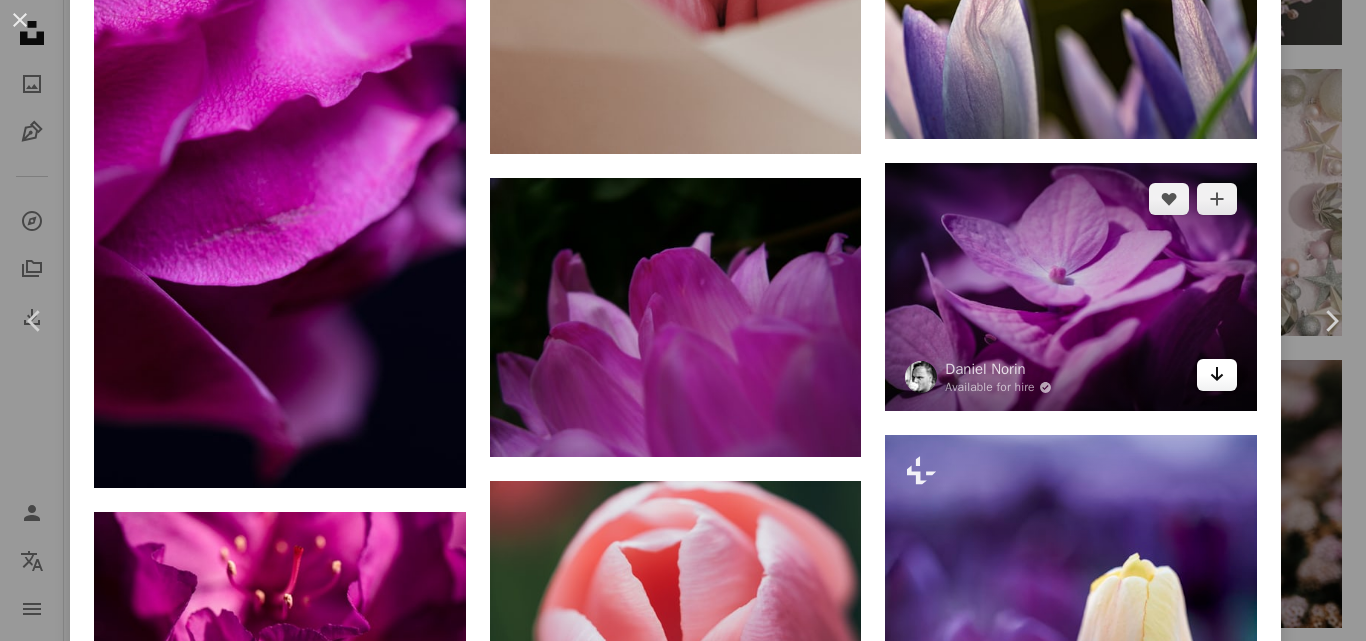 click on "Arrow pointing down" 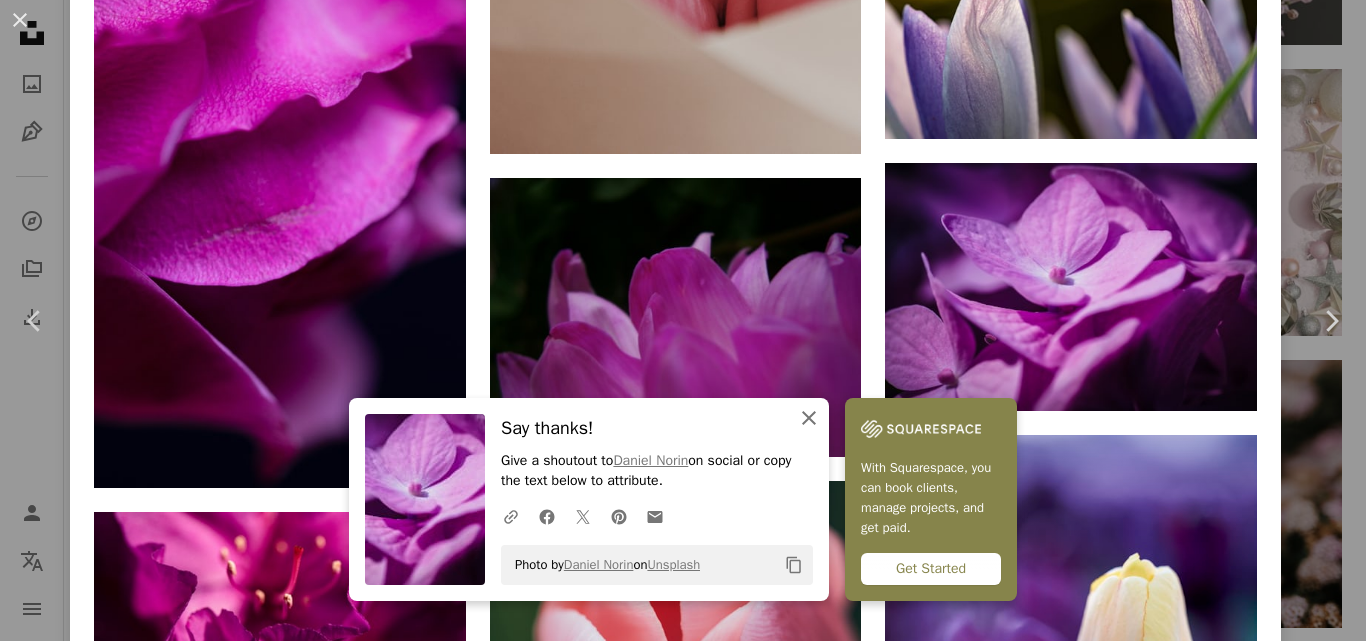 click on "An X shape" 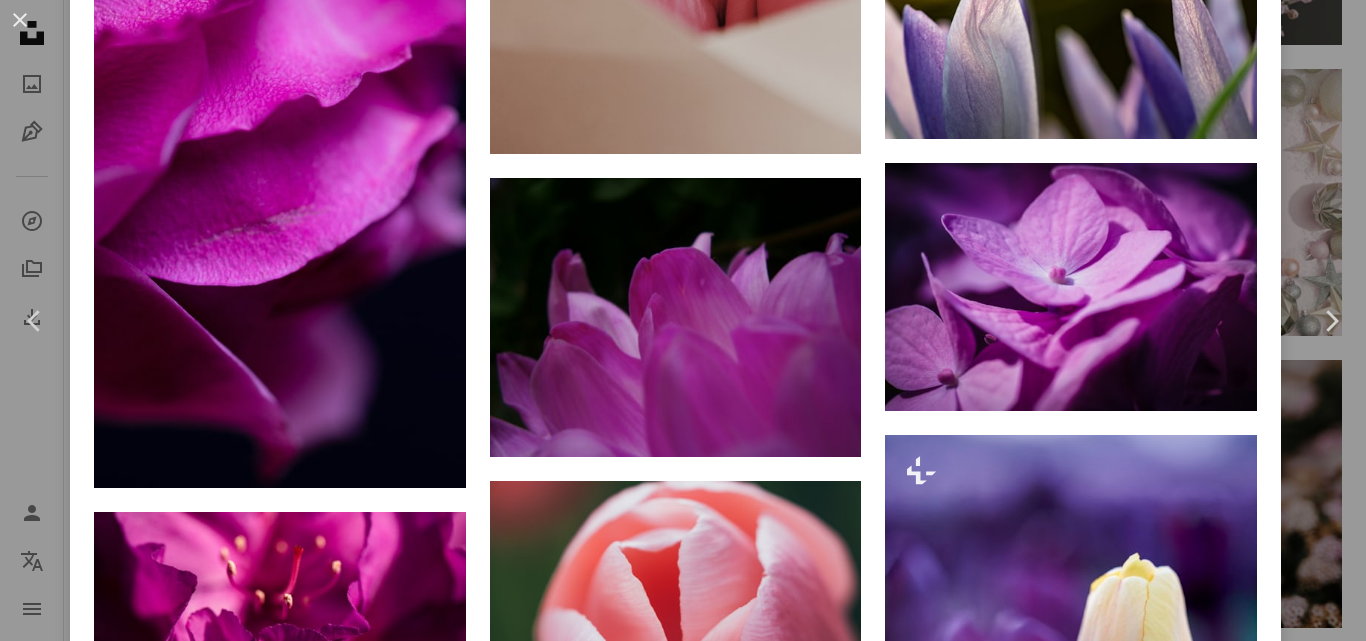 drag, startPoint x: 1354, startPoint y: 212, endPoint x: 1354, endPoint y: 246, distance: 34 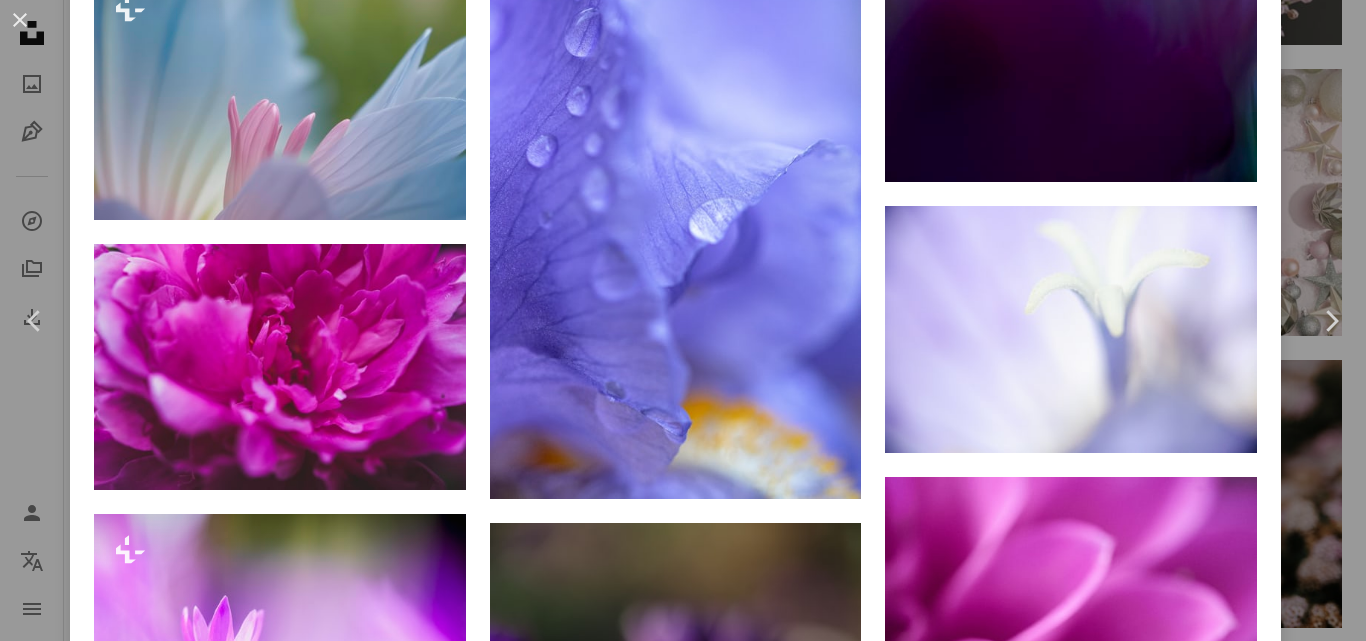 scroll, scrollTop: 2446, scrollLeft: 0, axis: vertical 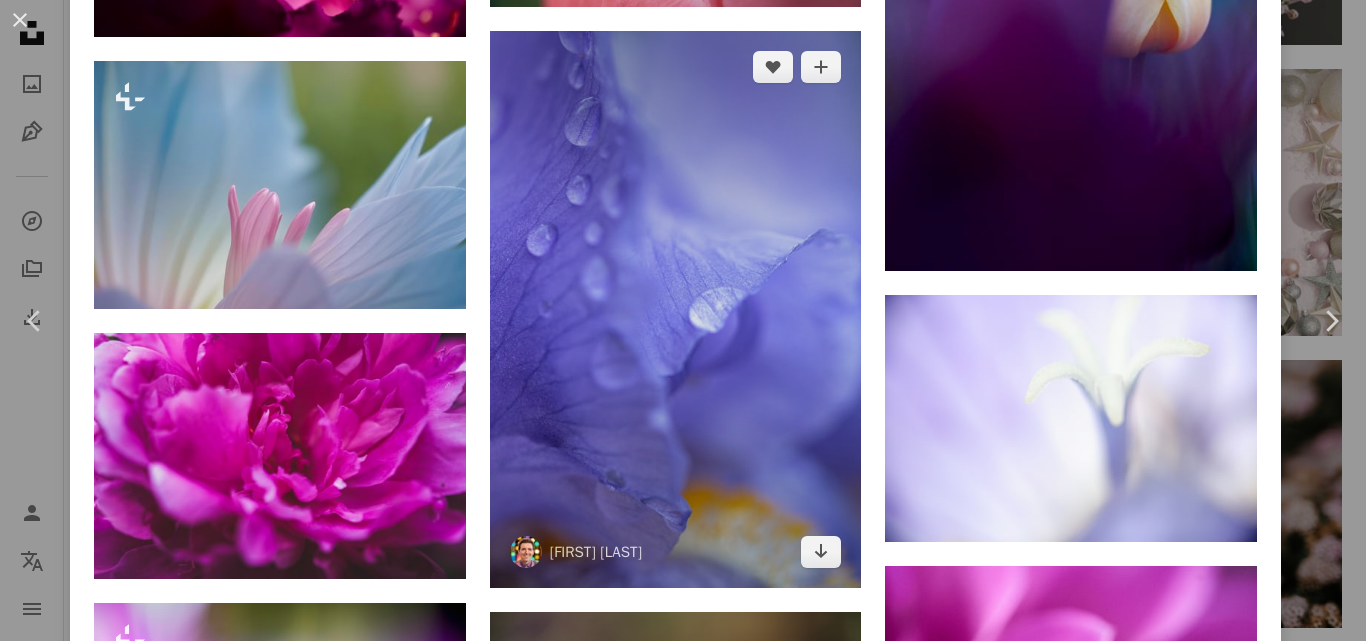 click at bounding box center (676, 310) 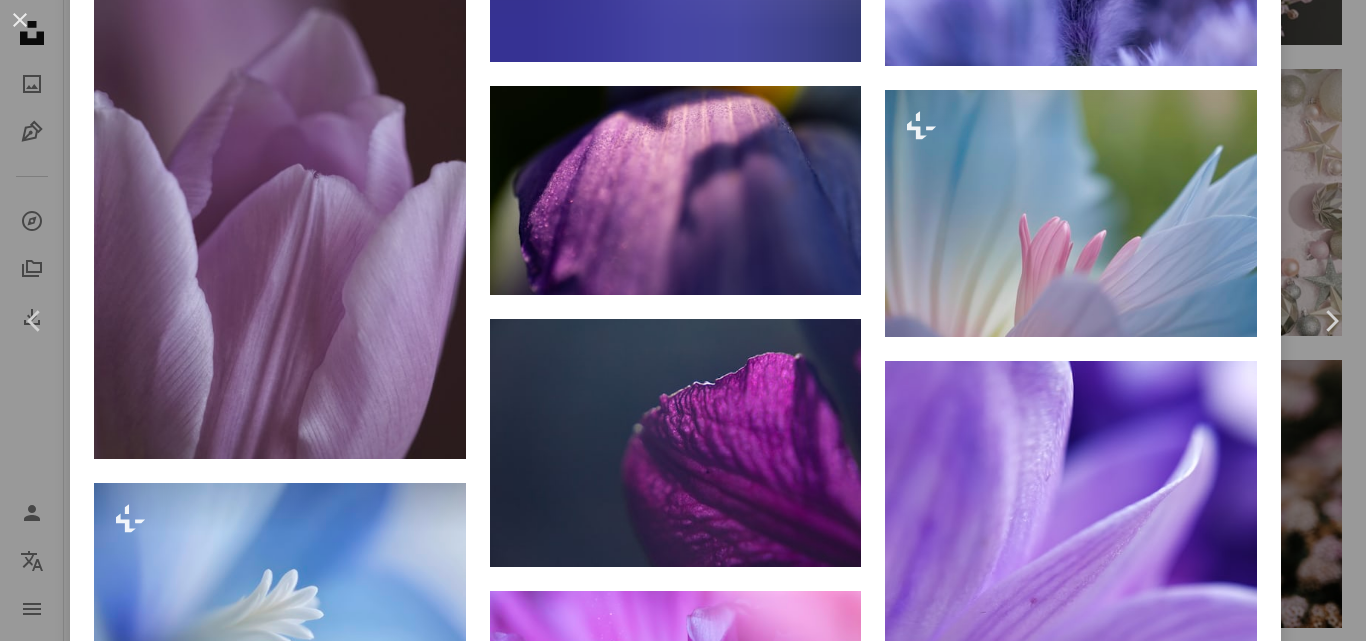 scroll, scrollTop: 4200, scrollLeft: 0, axis: vertical 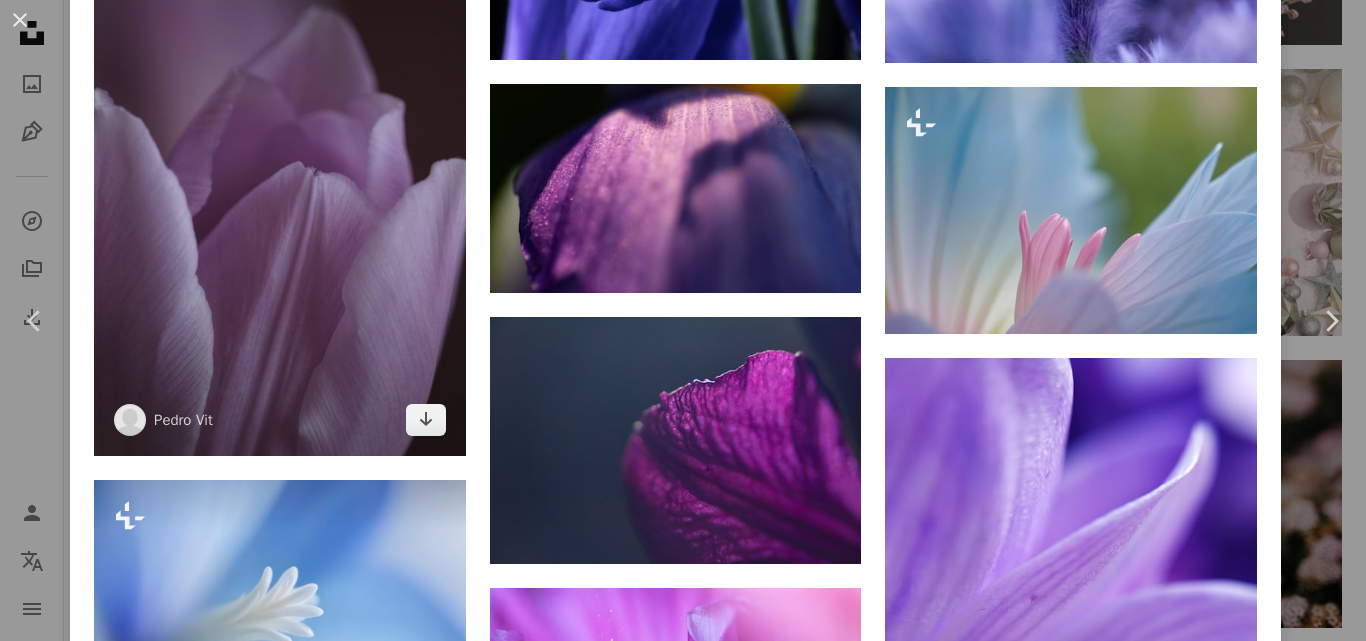 click at bounding box center (280, 177) 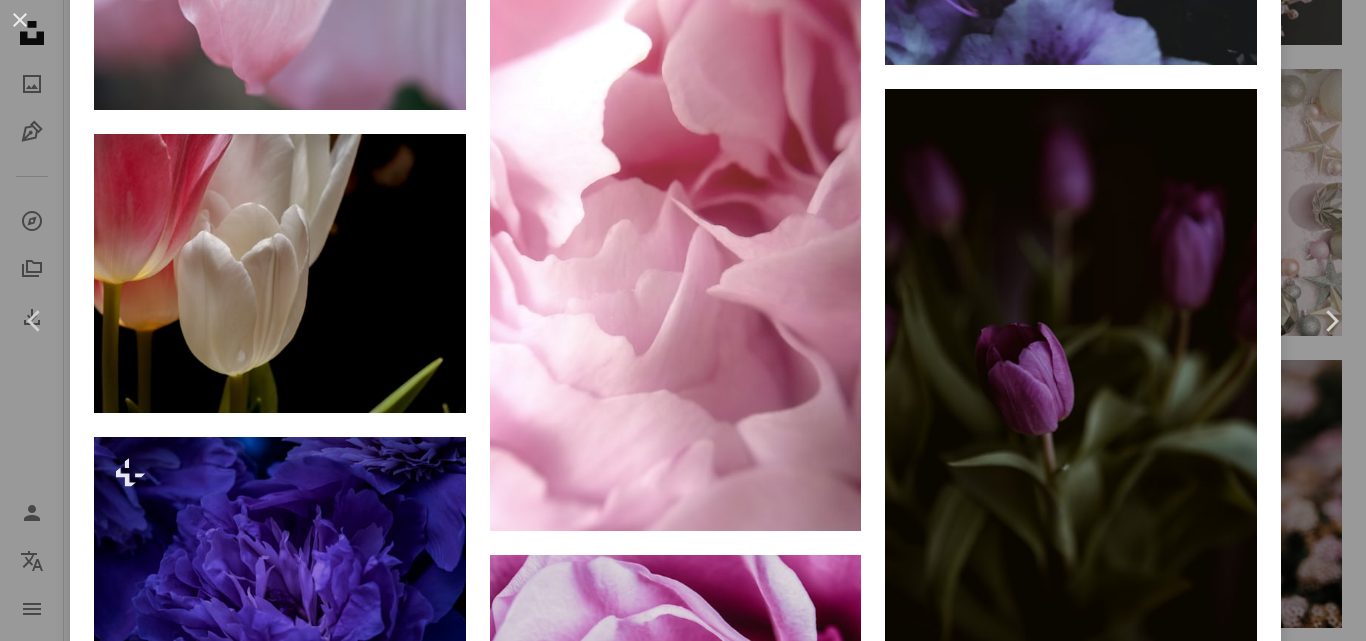 scroll, scrollTop: 4800, scrollLeft: 0, axis: vertical 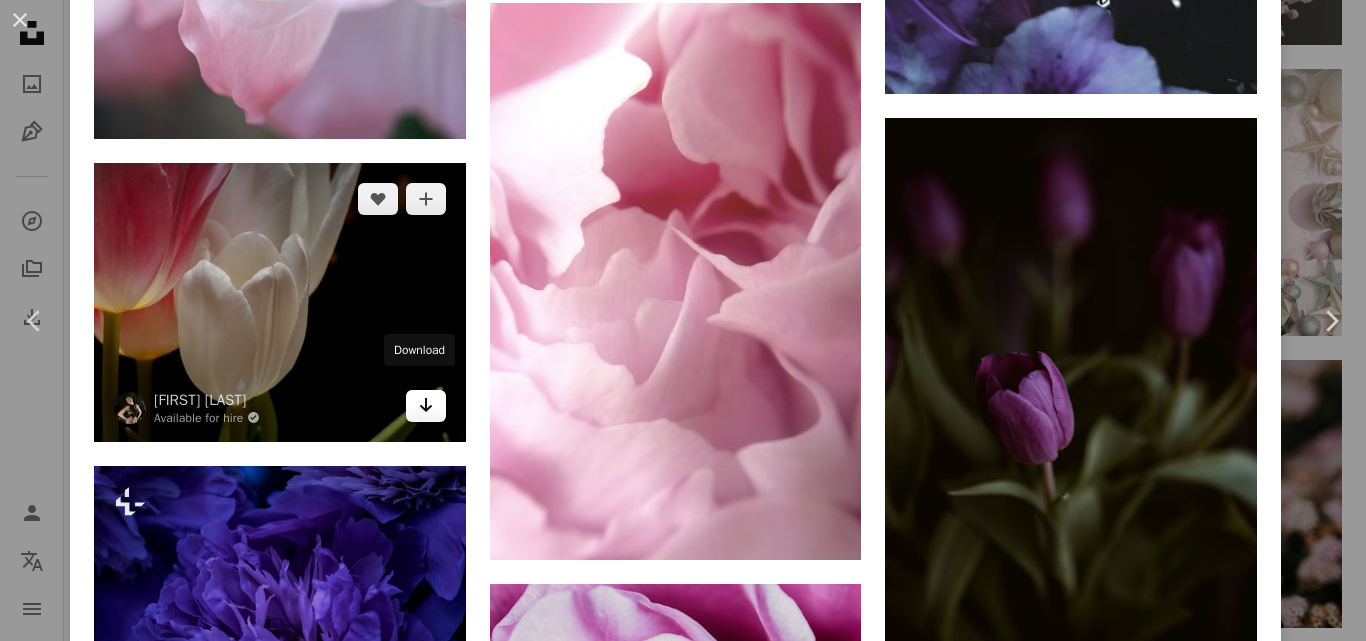 click 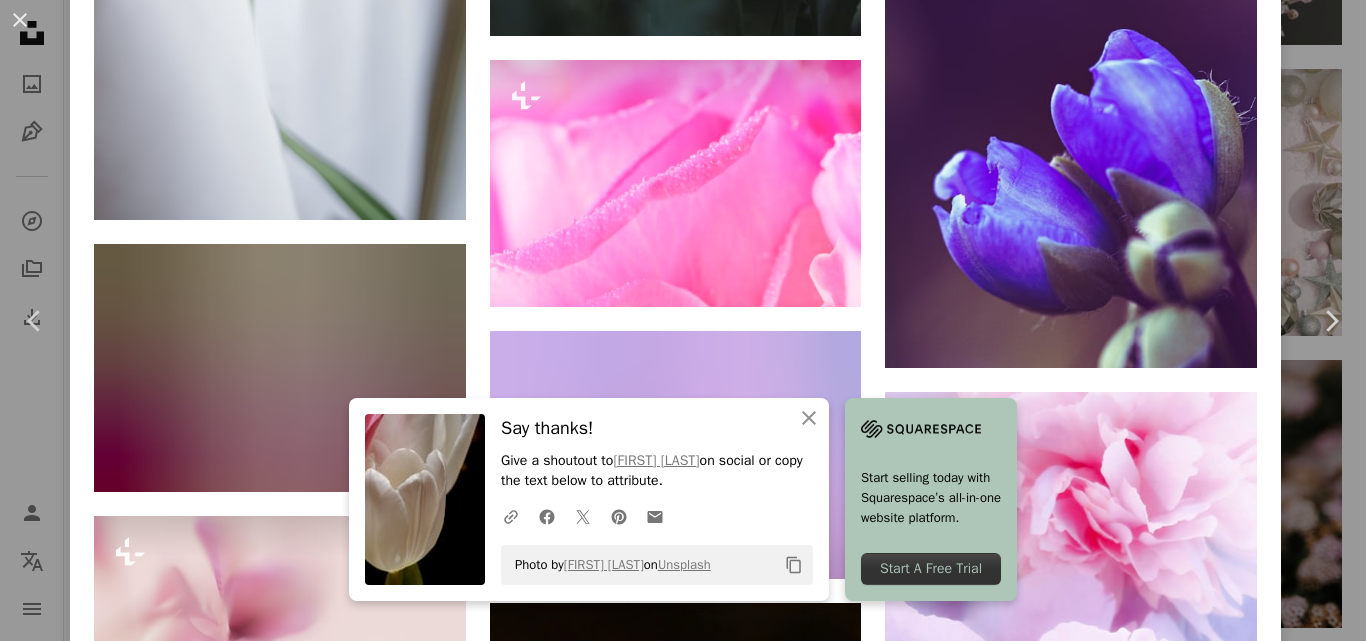 scroll, scrollTop: 6360, scrollLeft: 0, axis: vertical 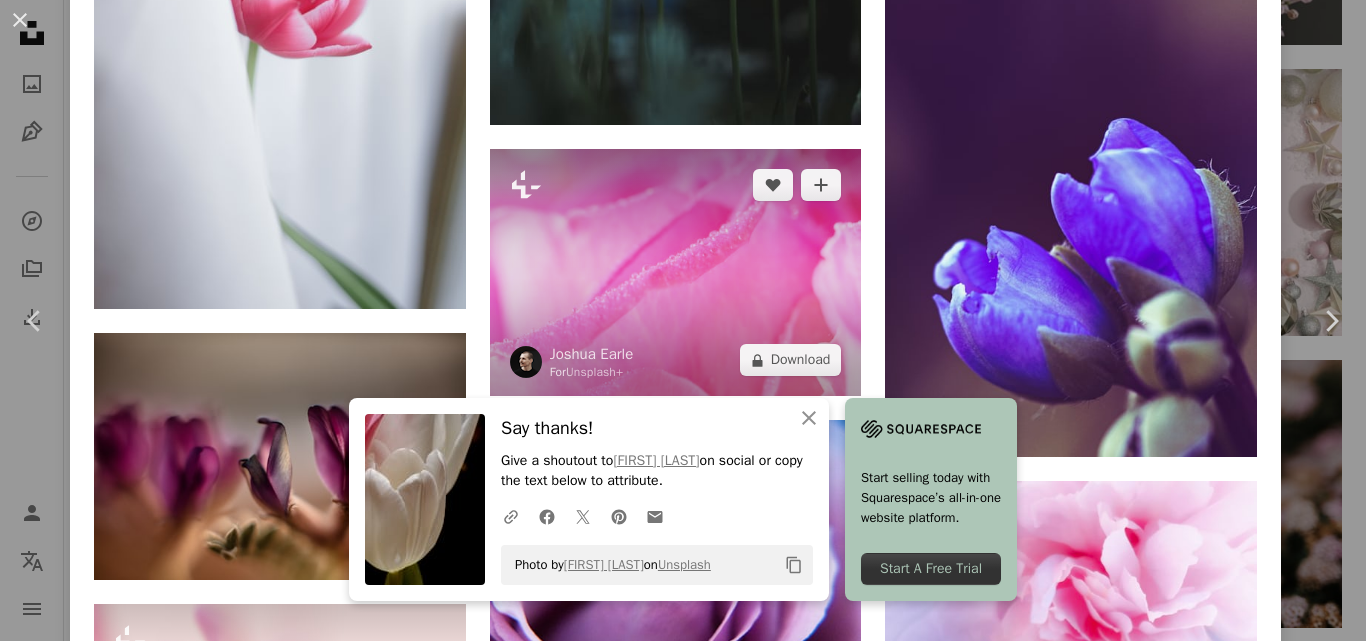 click at bounding box center (676, 273) 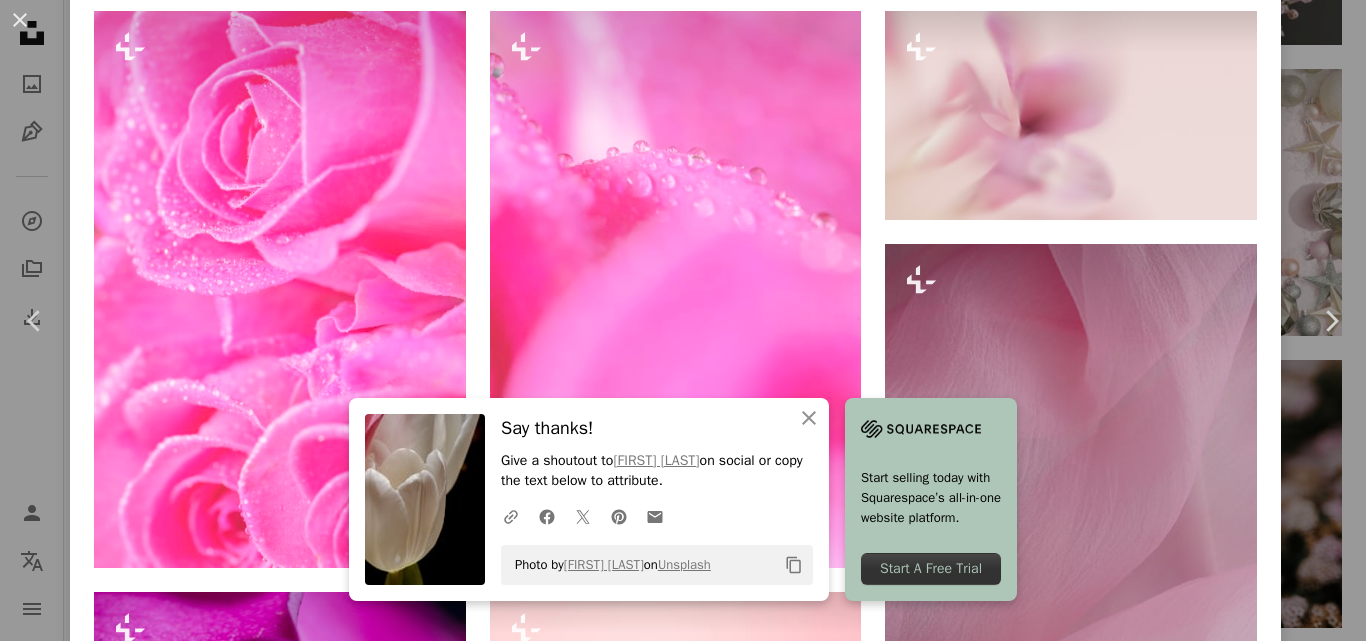 scroll, scrollTop: 1440, scrollLeft: 0, axis: vertical 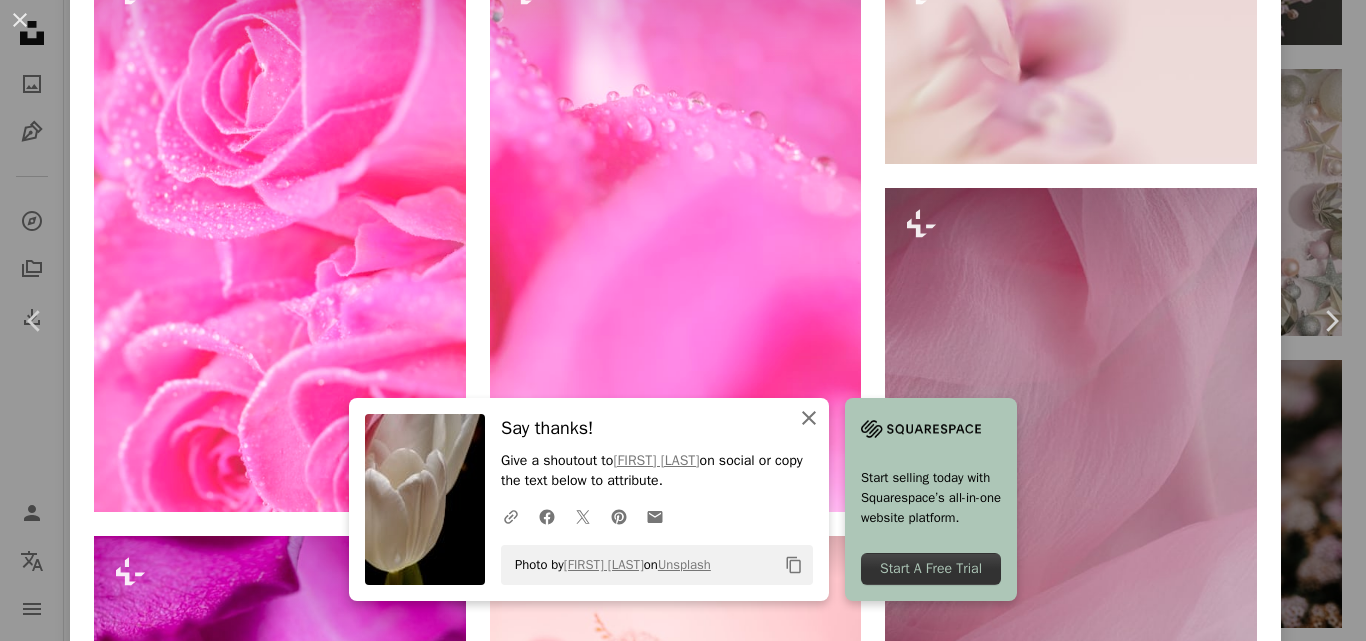 click on "An X shape Close" at bounding box center (809, 418) 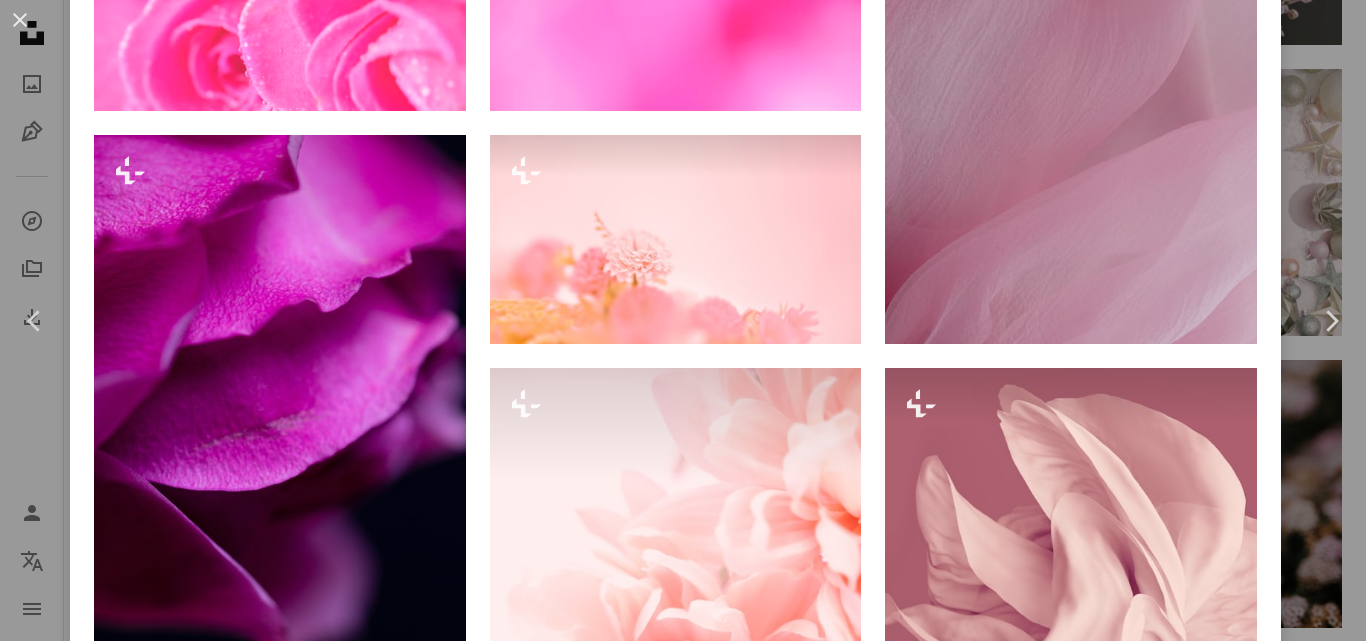 scroll, scrollTop: 1896, scrollLeft: 0, axis: vertical 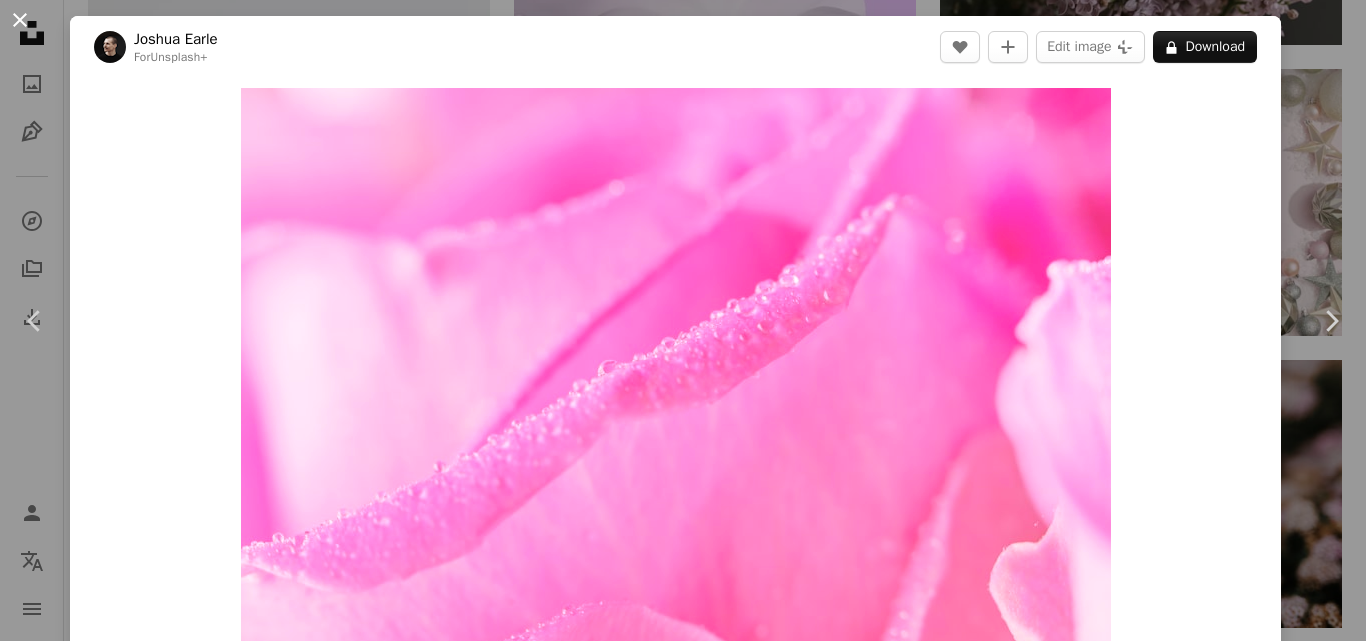 click on "An X shape" at bounding box center (20, 20) 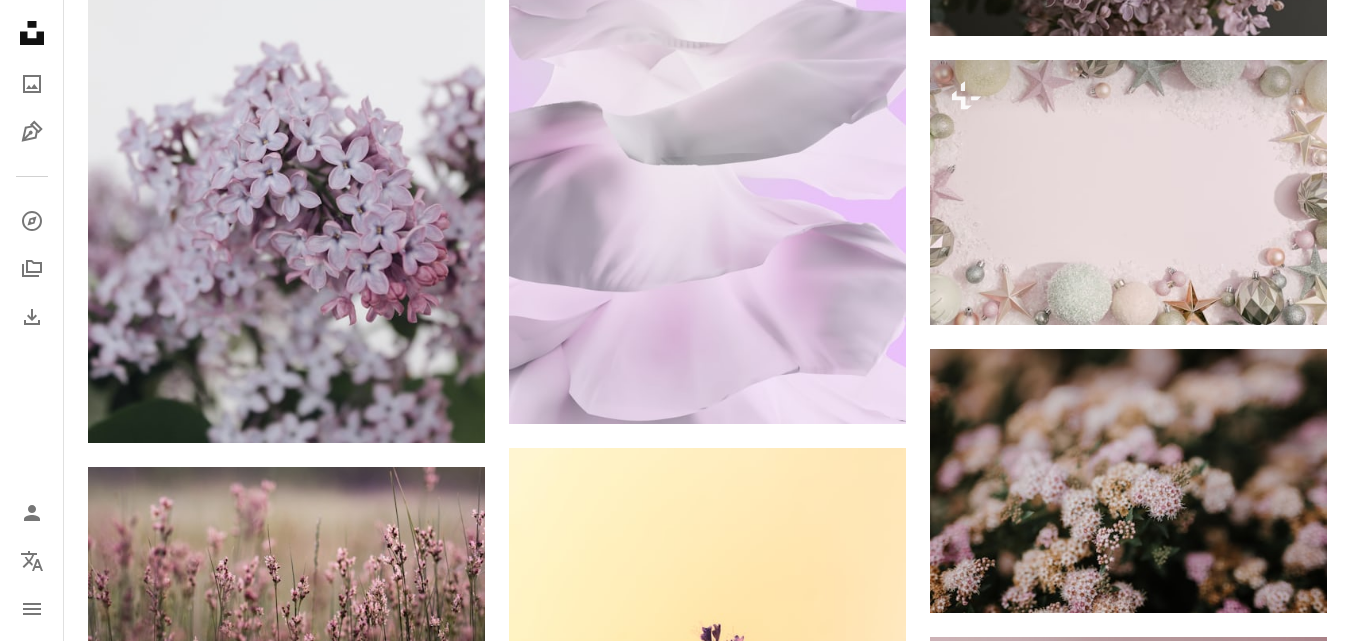 scroll, scrollTop: 0, scrollLeft: 0, axis: both 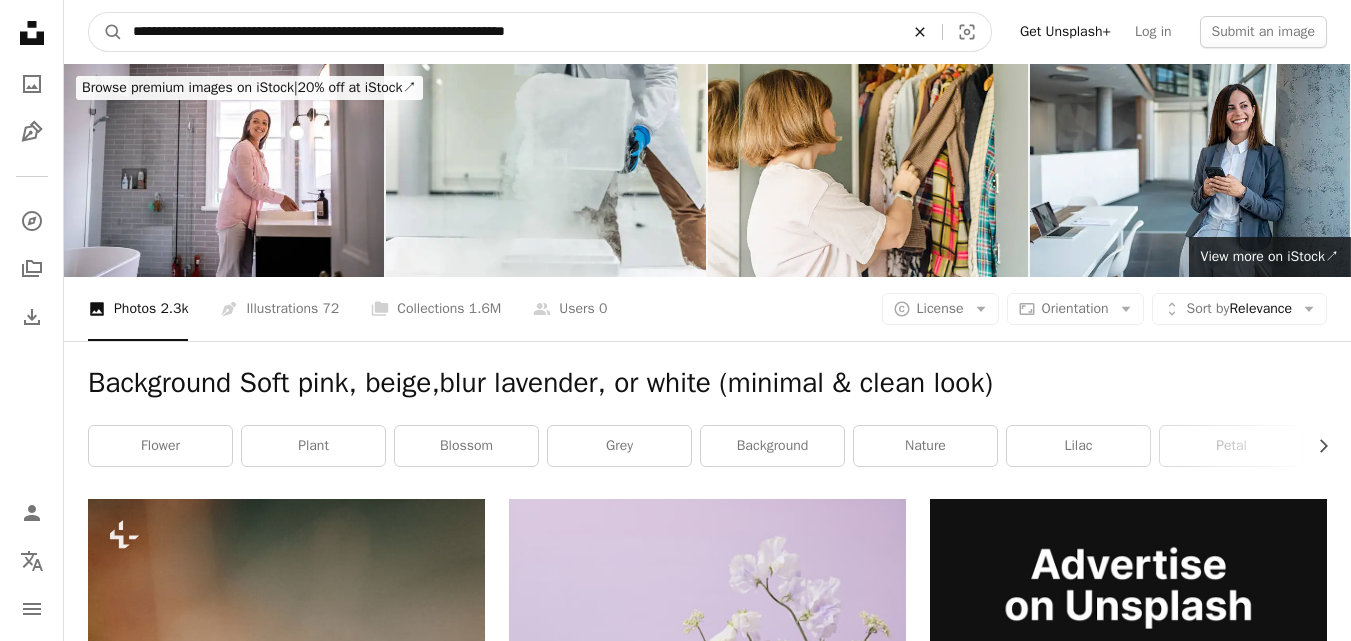 click on "An X shape" at bounding box center (920, 32) 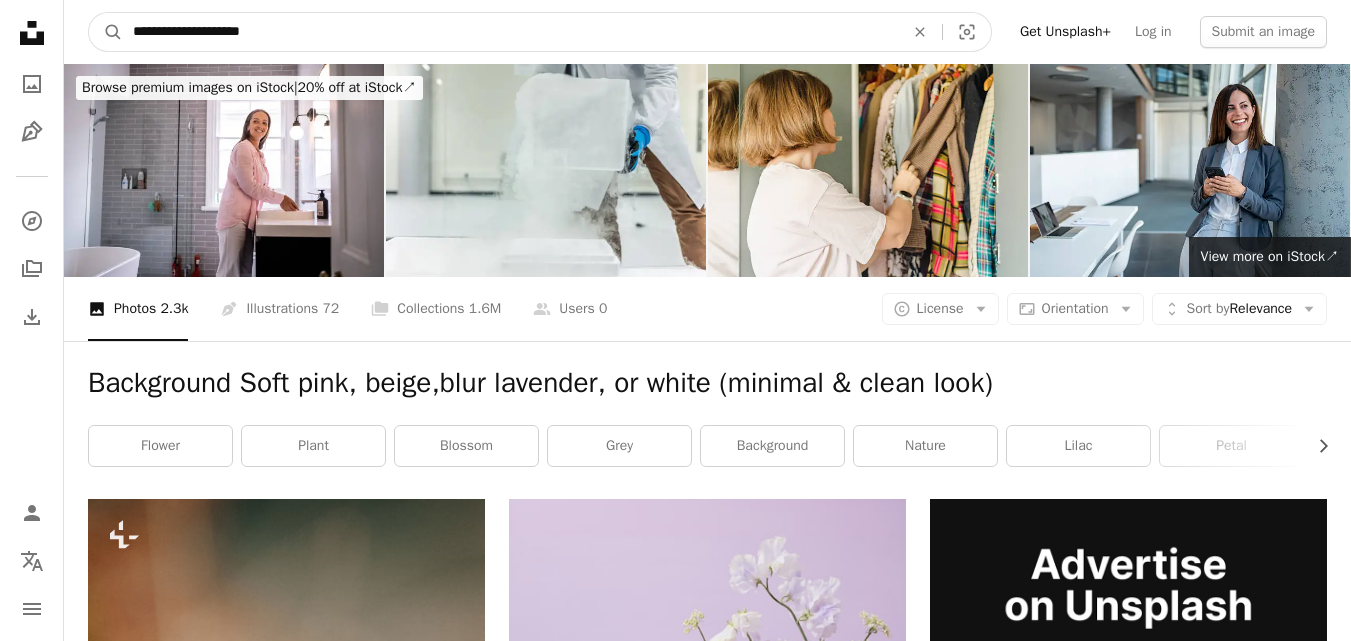 type on "**********" 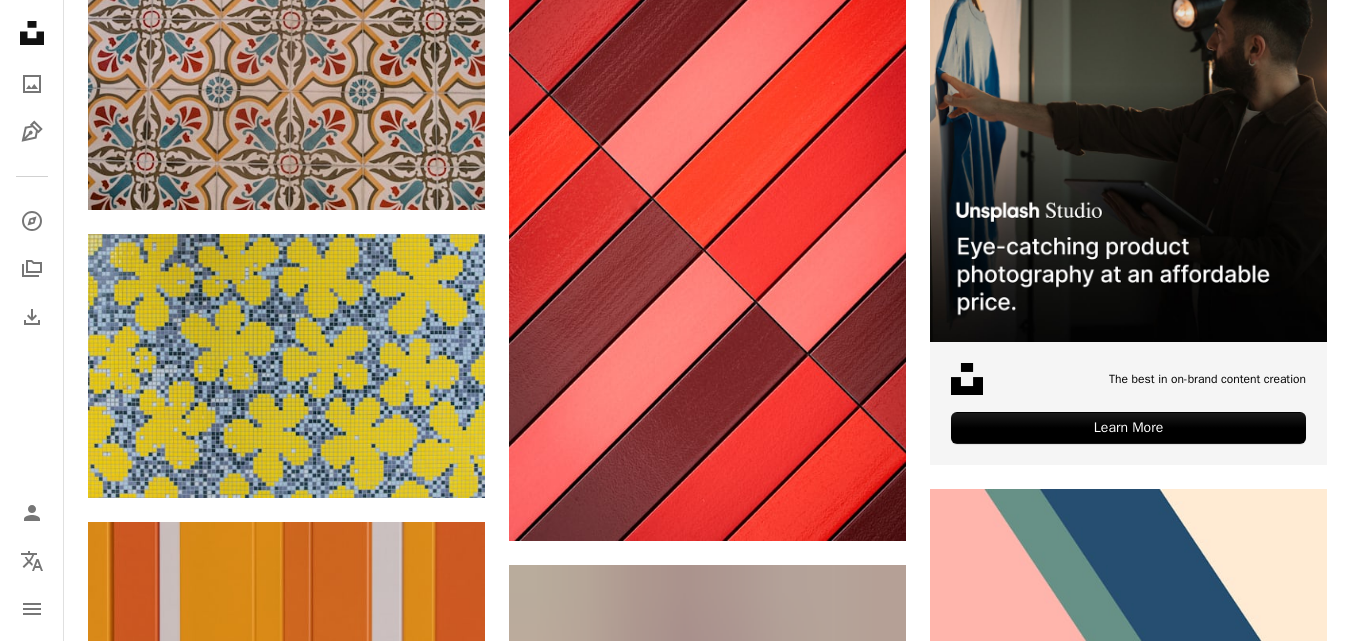 scroll, scrollTop: 0, scrollLeft: 0, axis: both 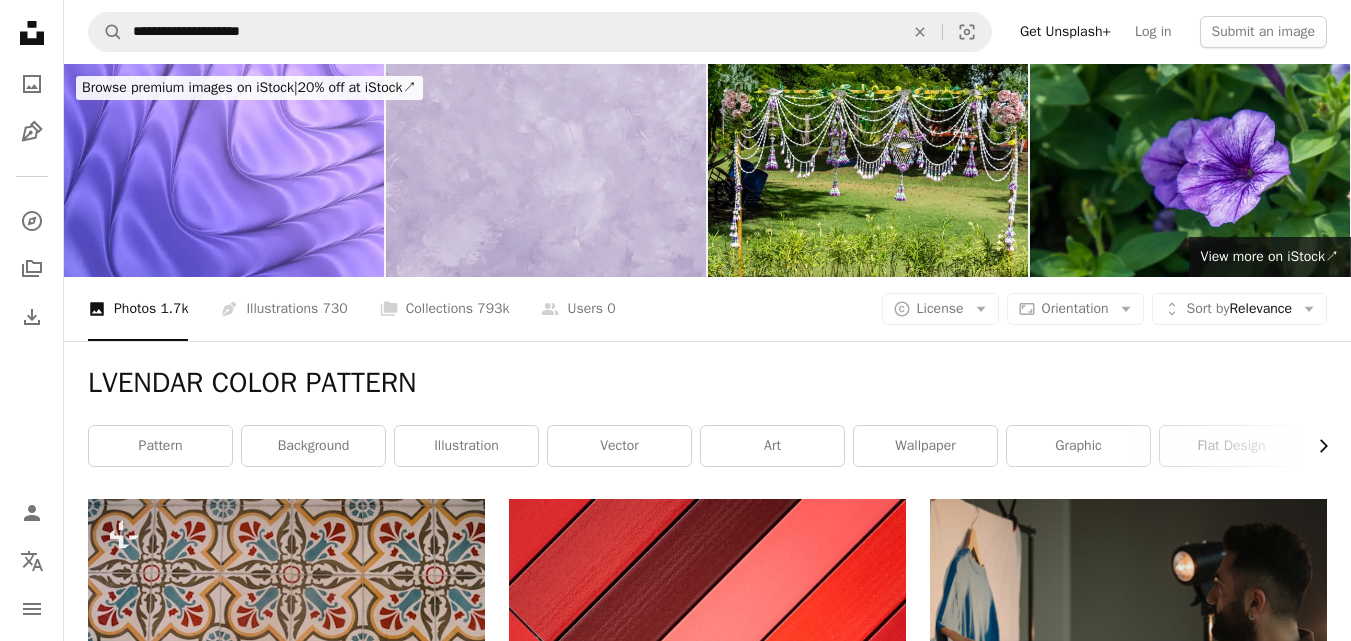click on "Chevron right" 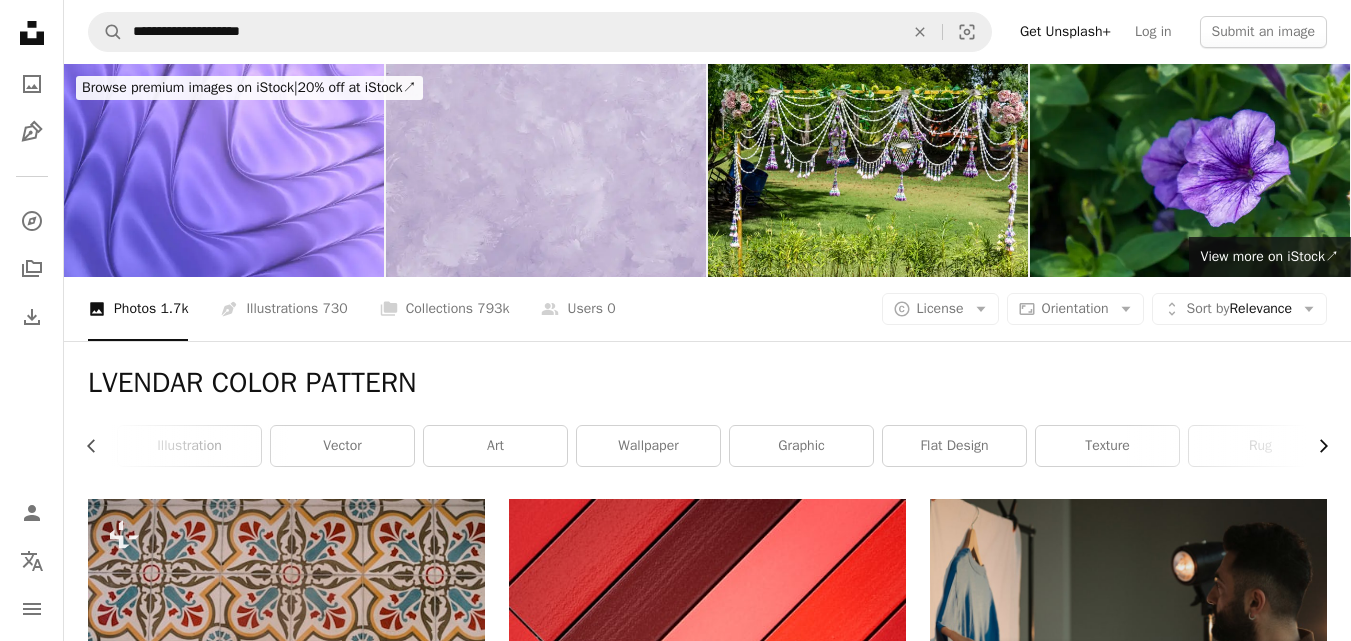 scroll, scrollTop: 0, scrollLeft: 300, axis: horizontal 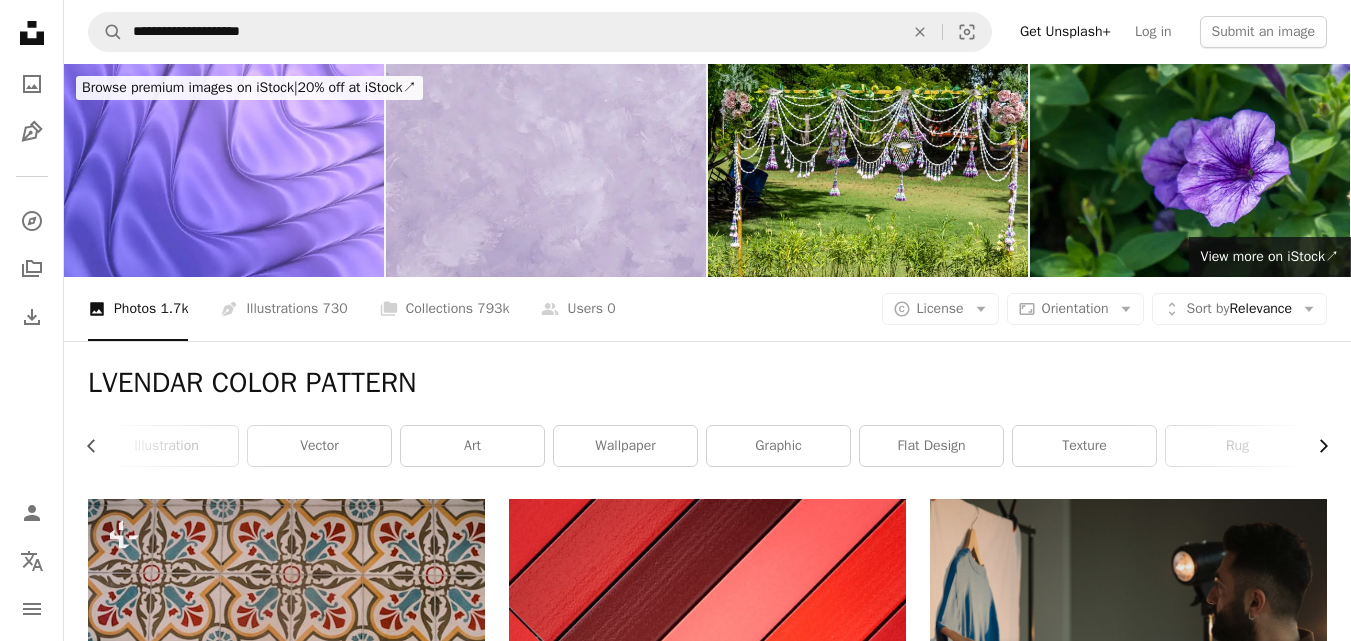 click on "Chevron right" 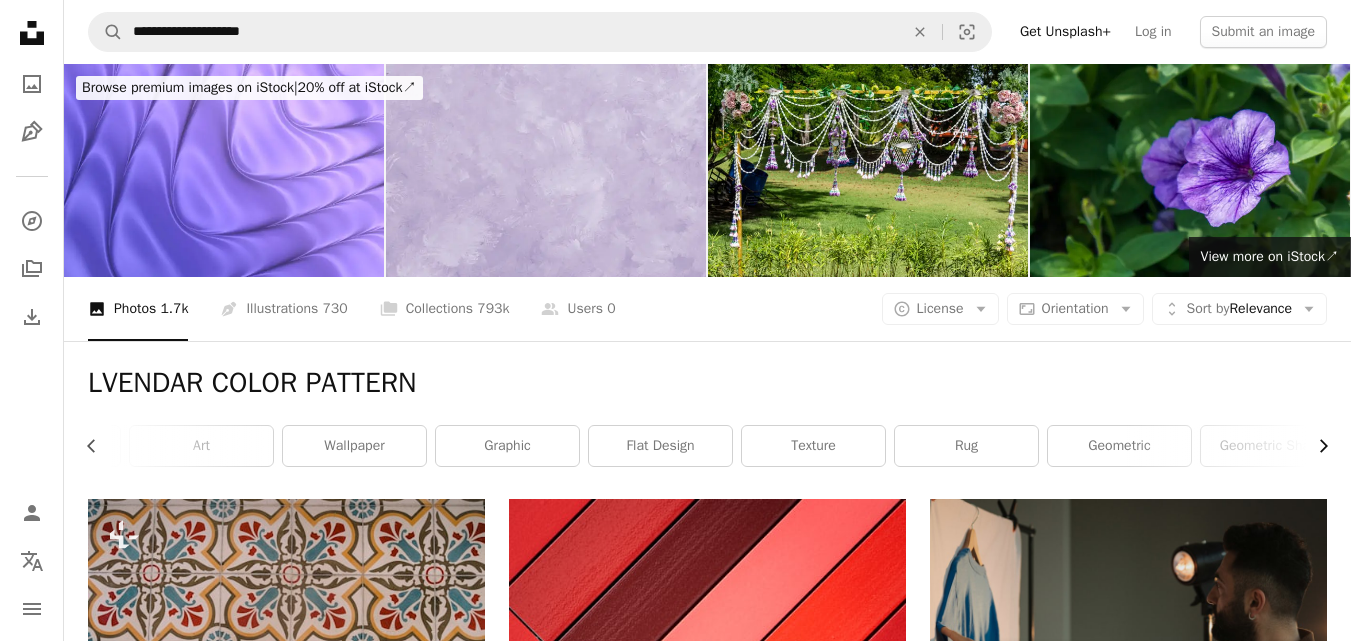 scroll, scrollTop: 0, scrollLeft: 589, axis: horizontal 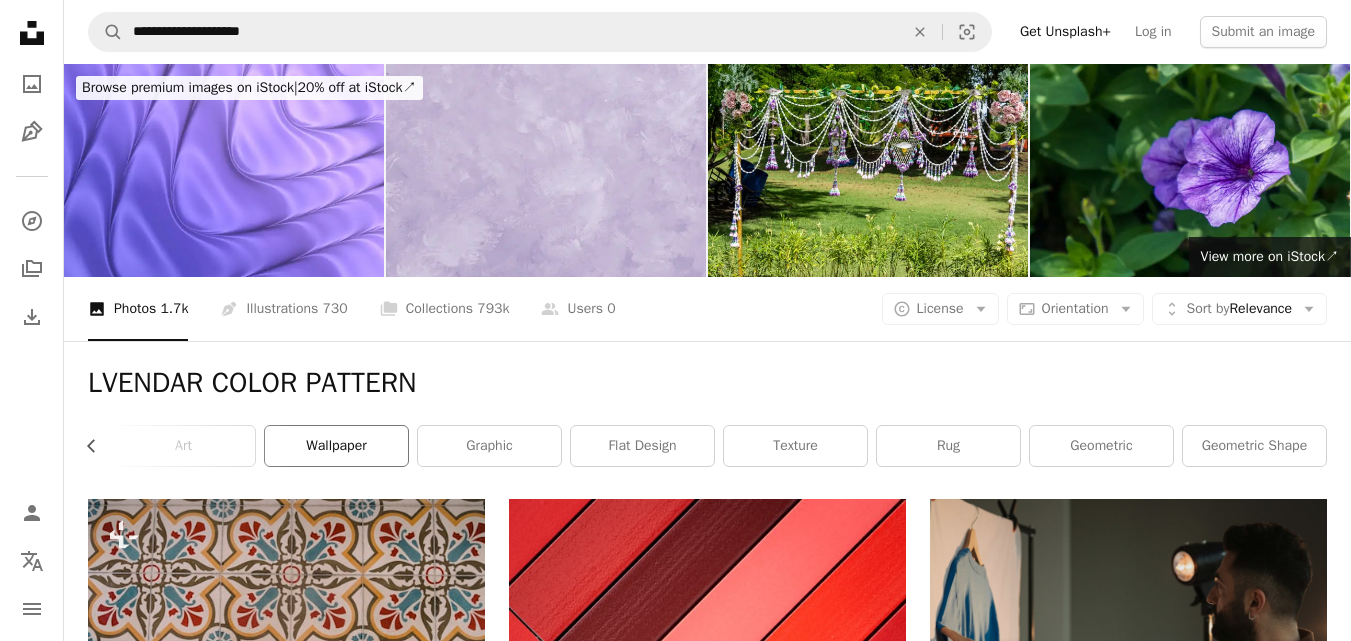 click on "wallpaper" at bounding box center [336, 446] 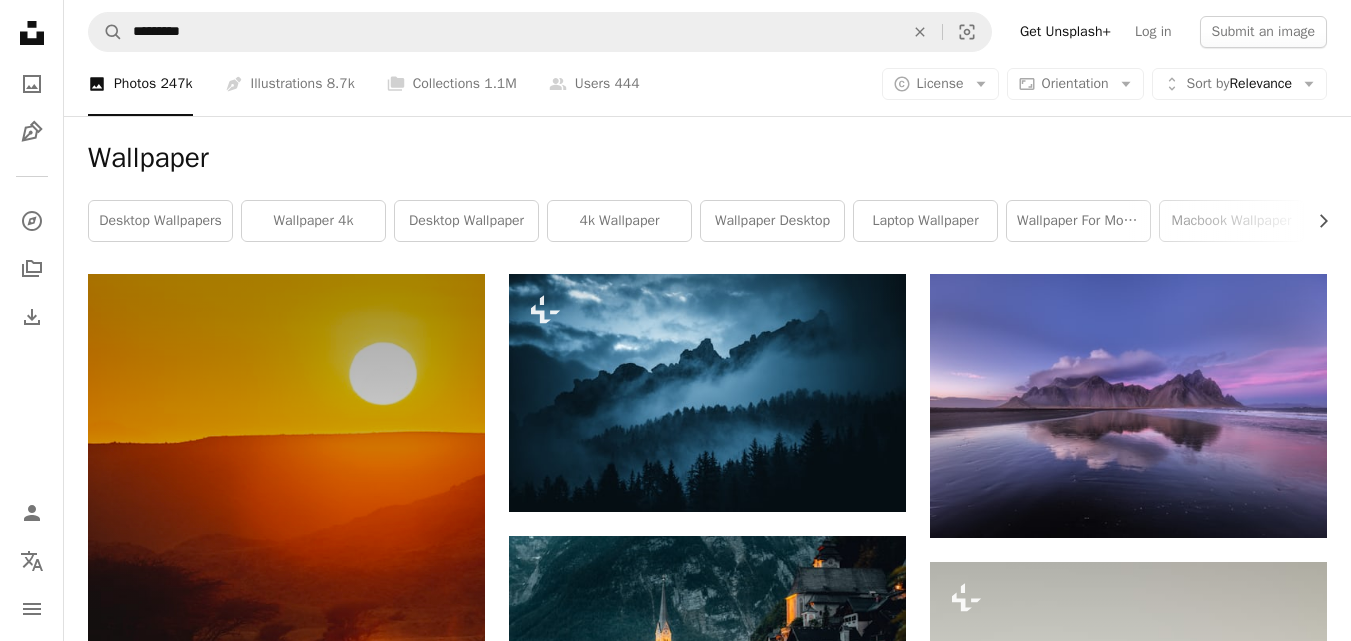 scroll, scrollTop: 560, scrollLeft: 0, axis: vertical 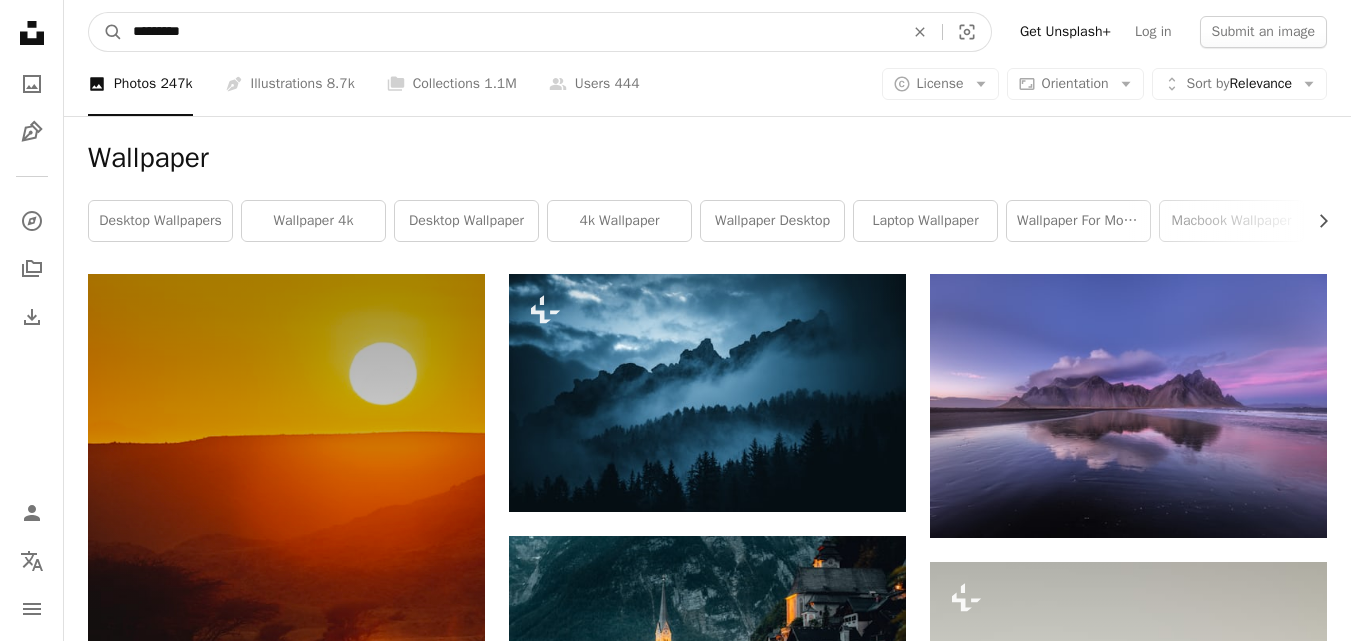 click on "*********" at bounding box center (510, 32) 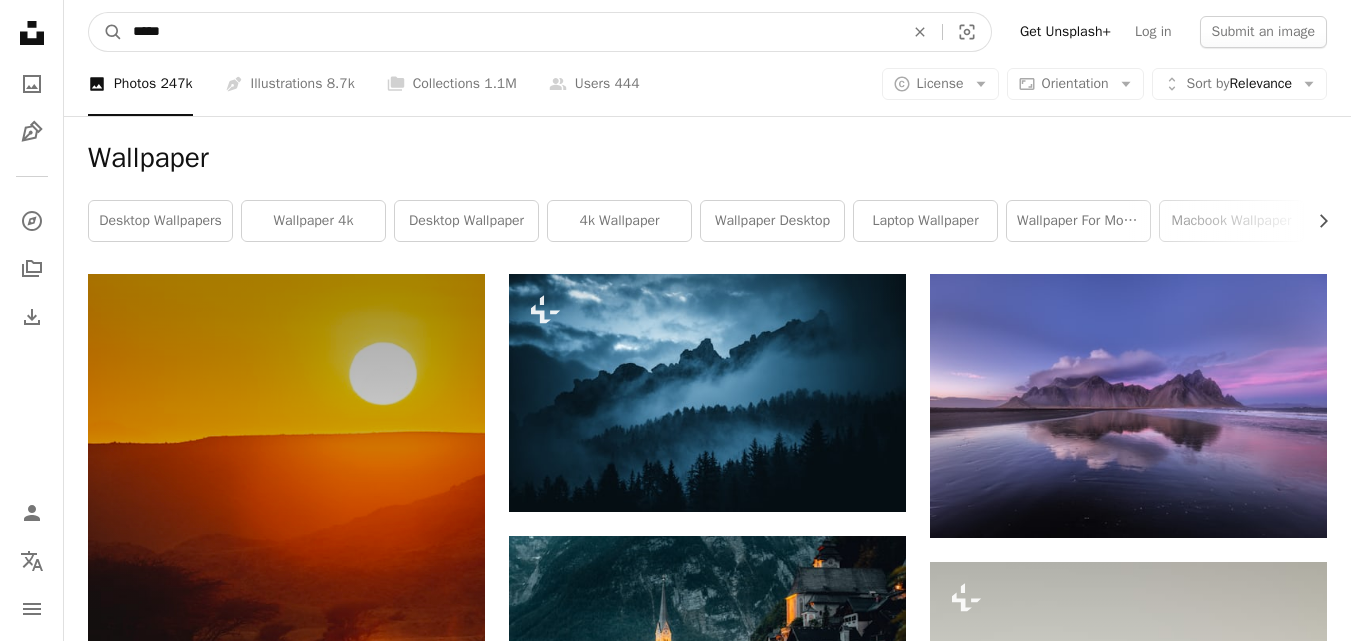 type on "*****" 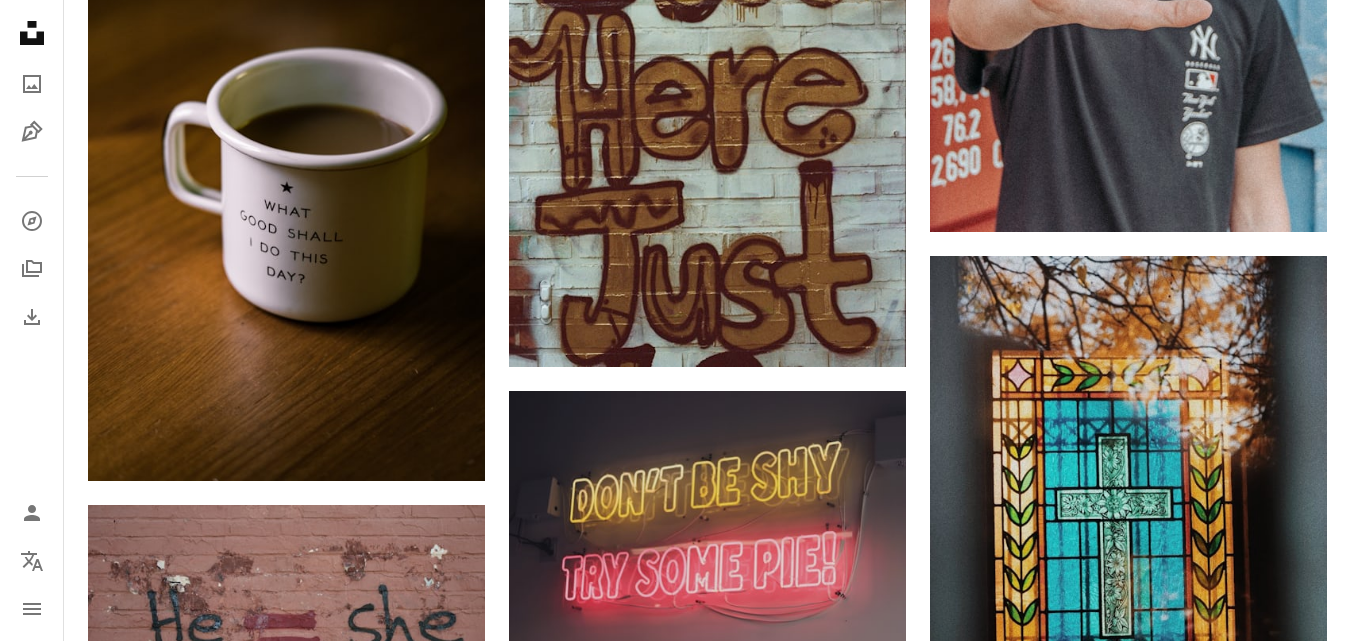 scroll, scrollTop: 0, scrollLeft: 0, axis: both 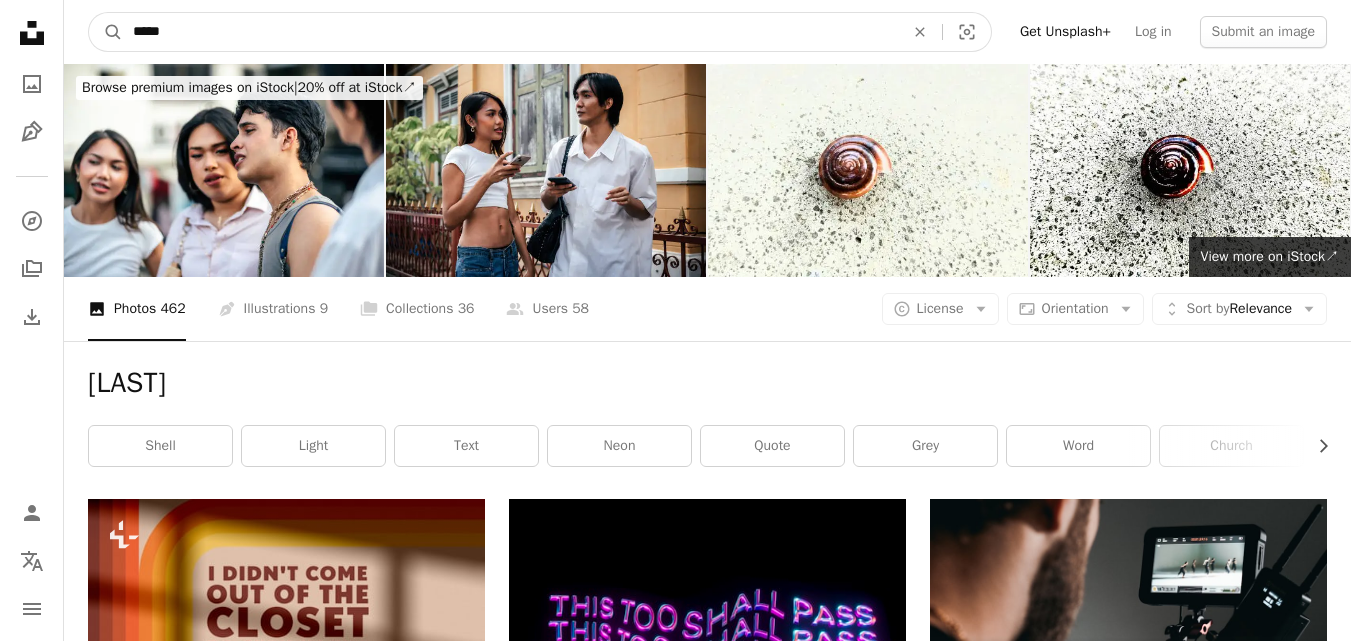 click on "*****" at bounding box center [510, 32] 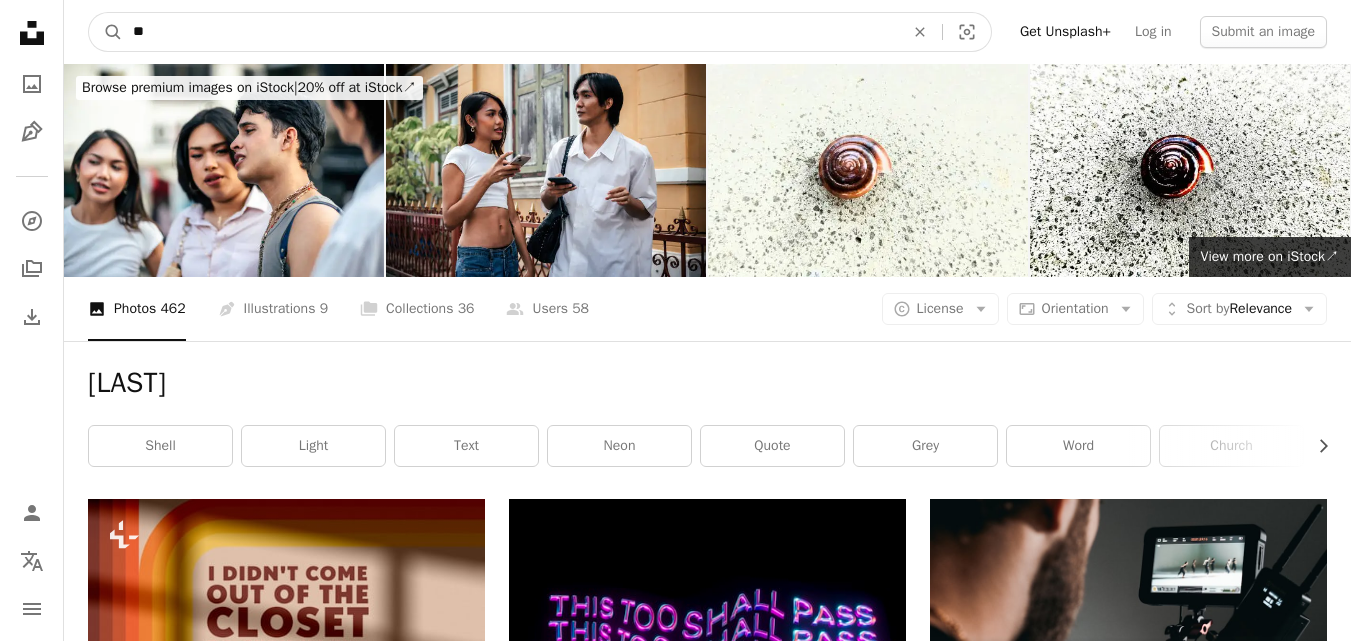 type on "*" 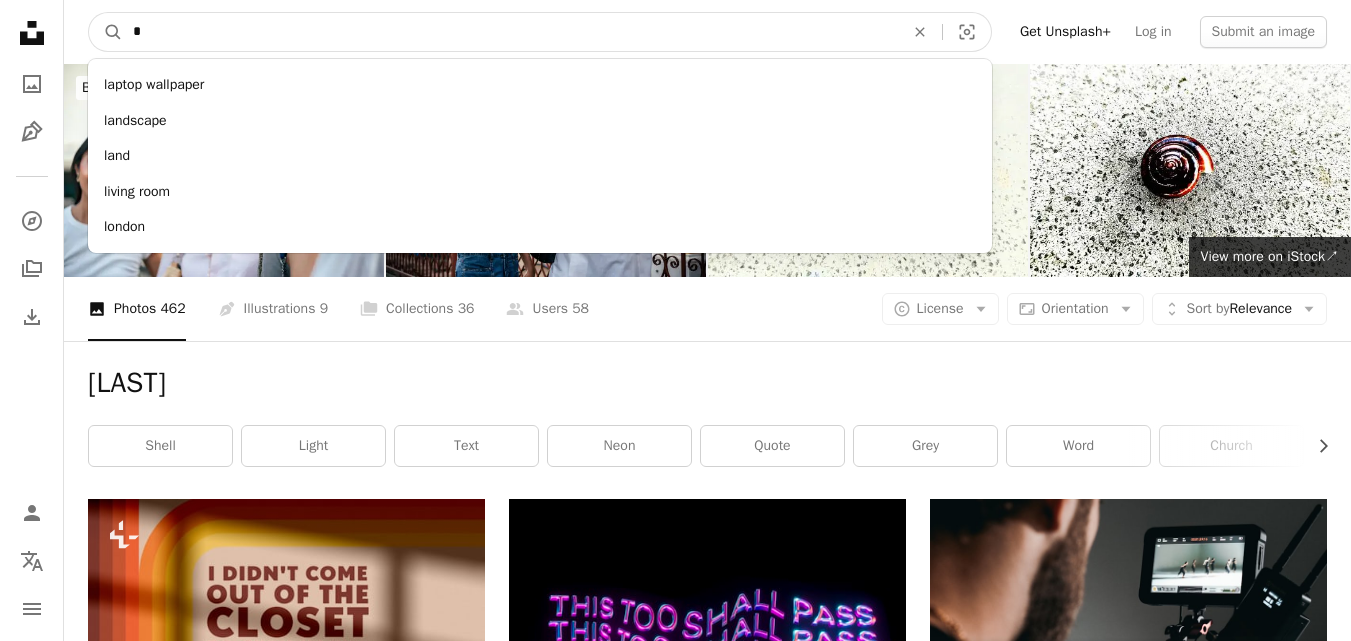 click on "*" at bounding box center [510, 32] 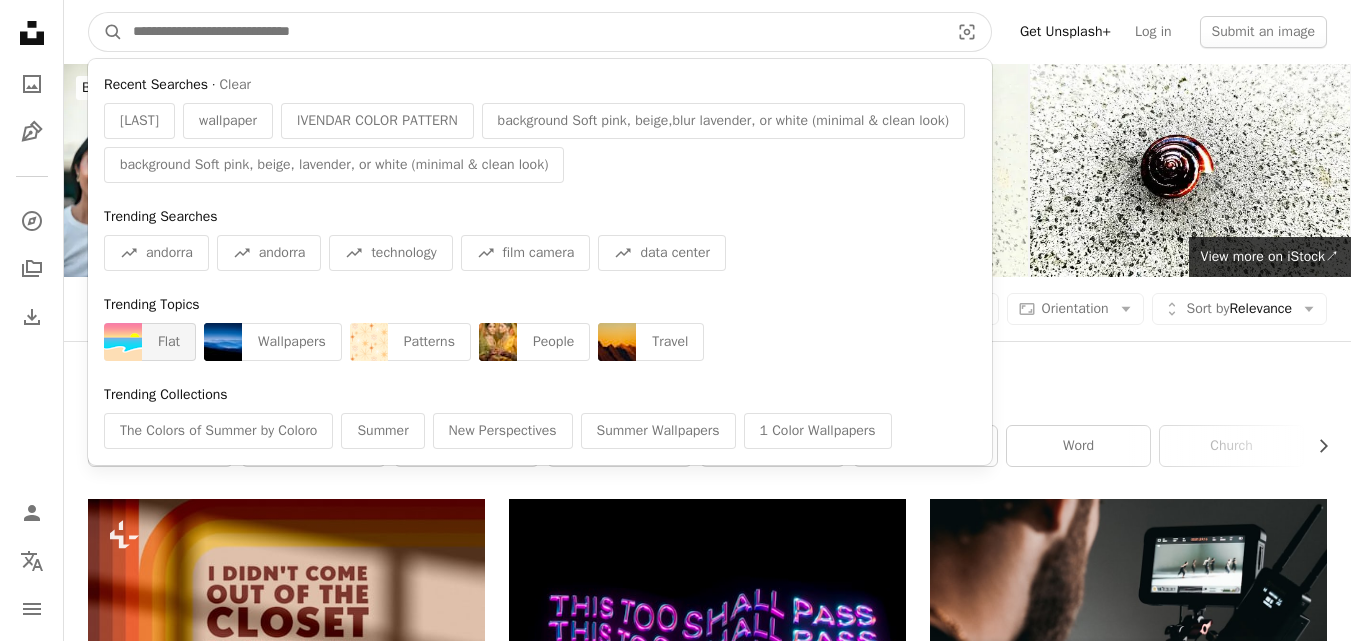 type 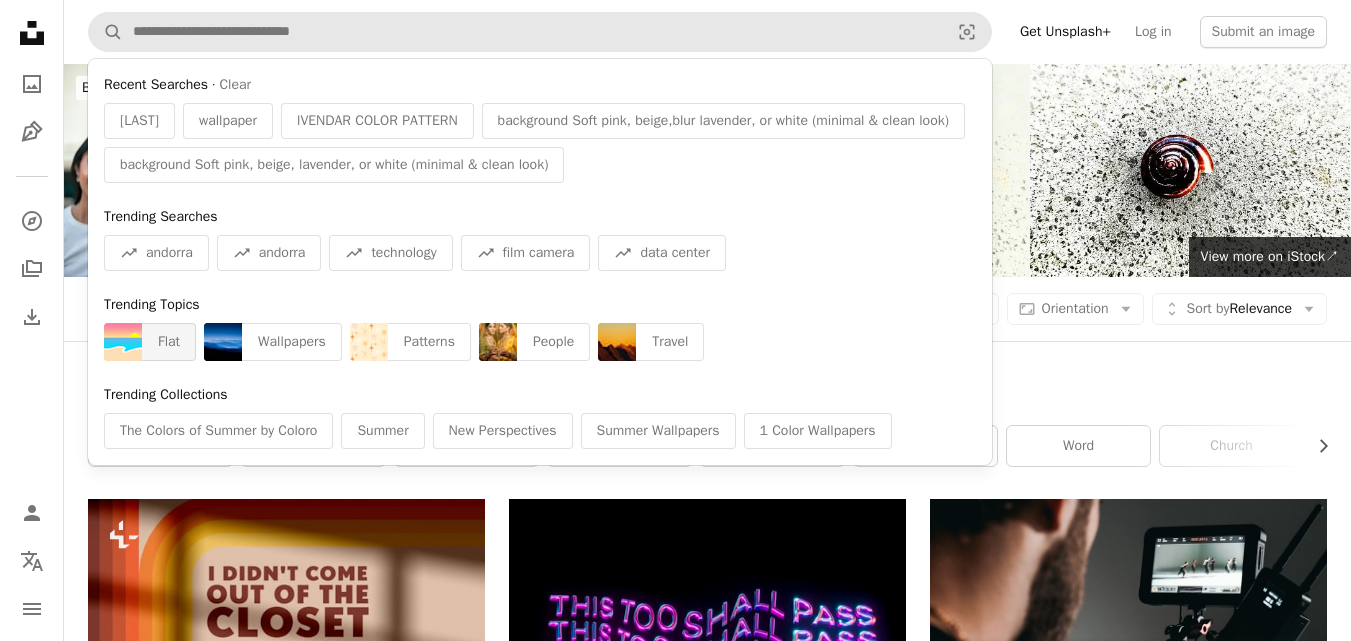 click on "Flat" at bounding box center (169, 342) 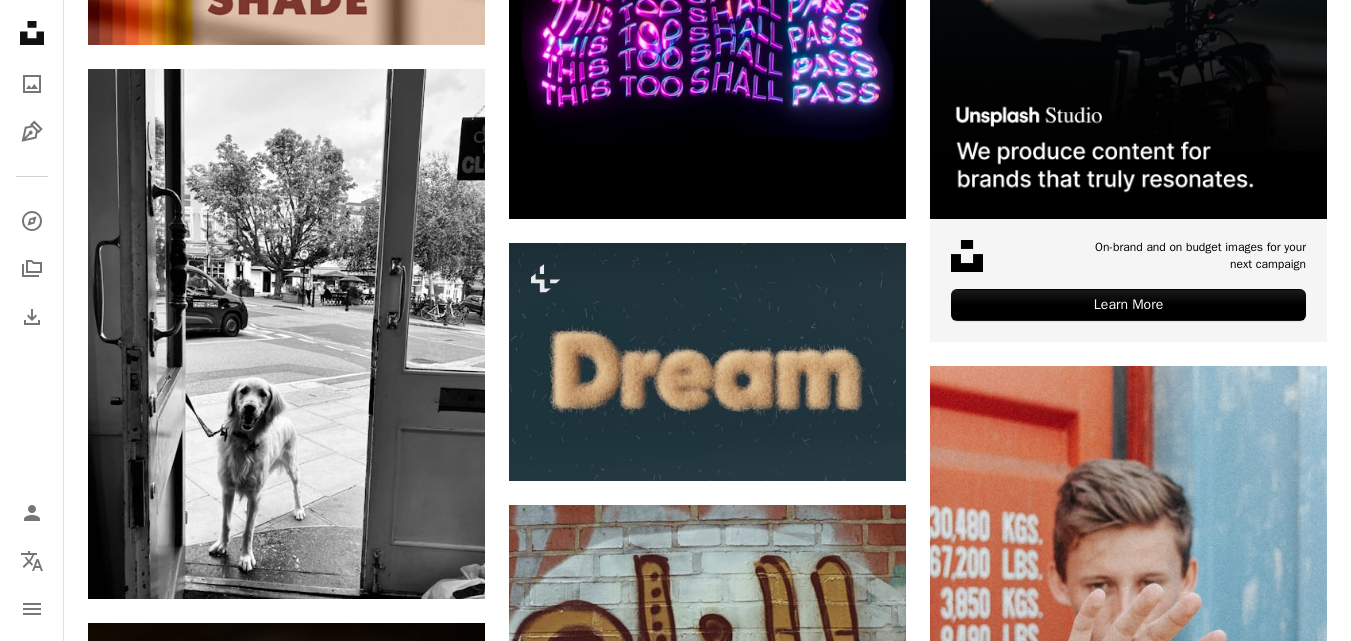scroll, scrollTop: 0, scrollLeft: 0, axis: both 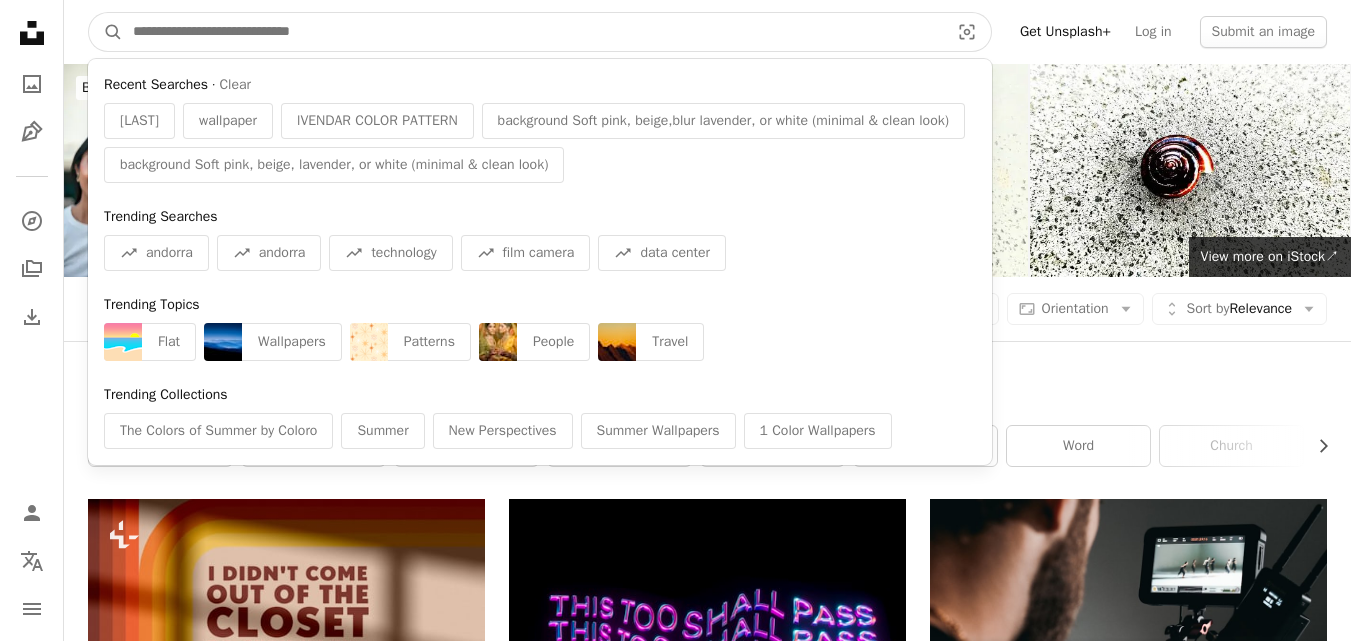 click at bounding box center (533, 32) 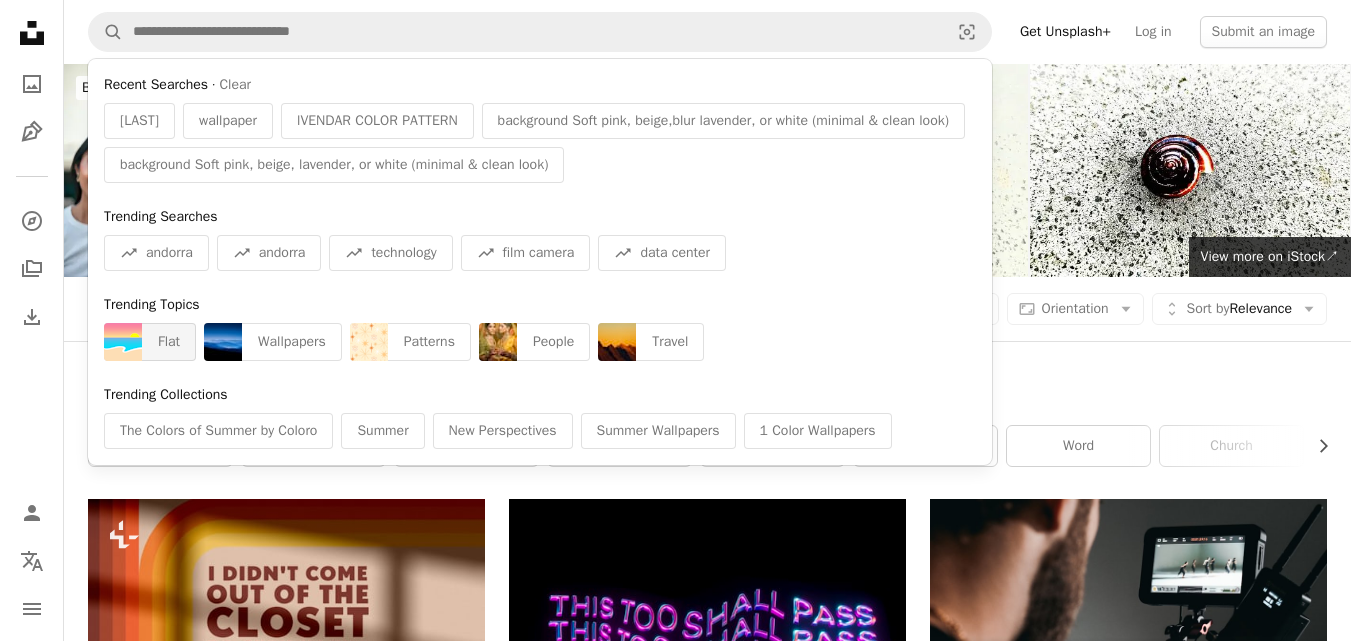 click on "Flat" at bounding box center [169, 342] 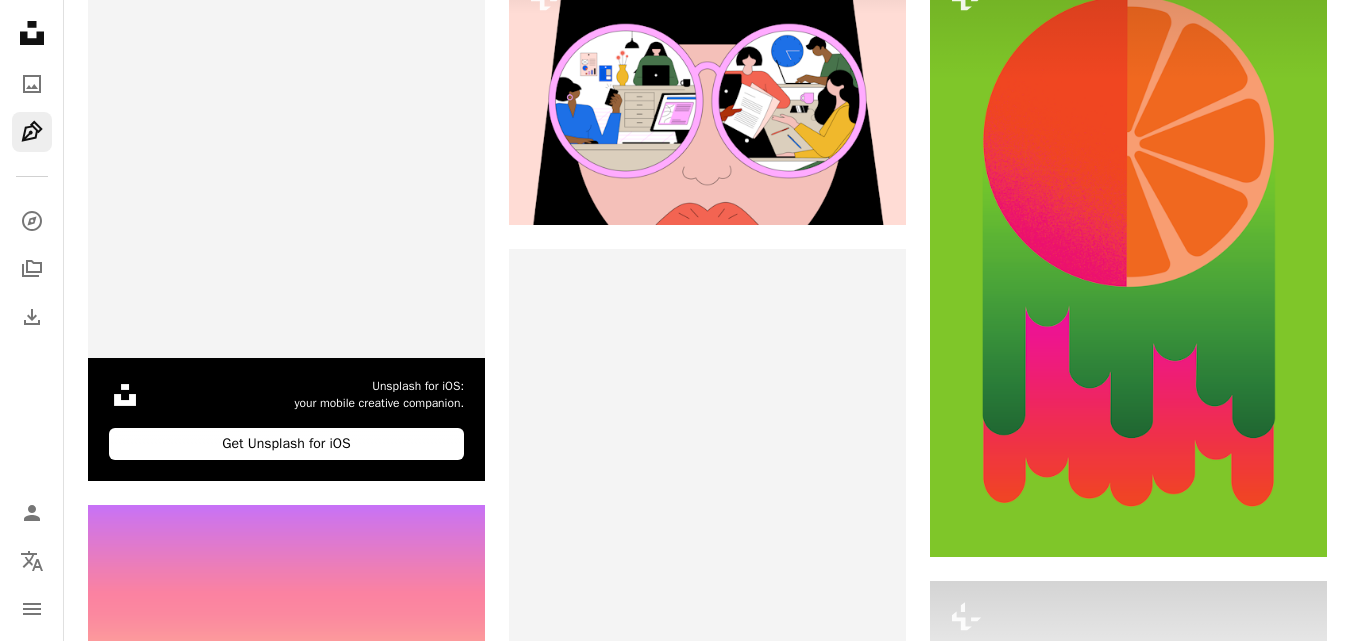scroll, scrollTop: 0, scrollLeft: 0, axis: both 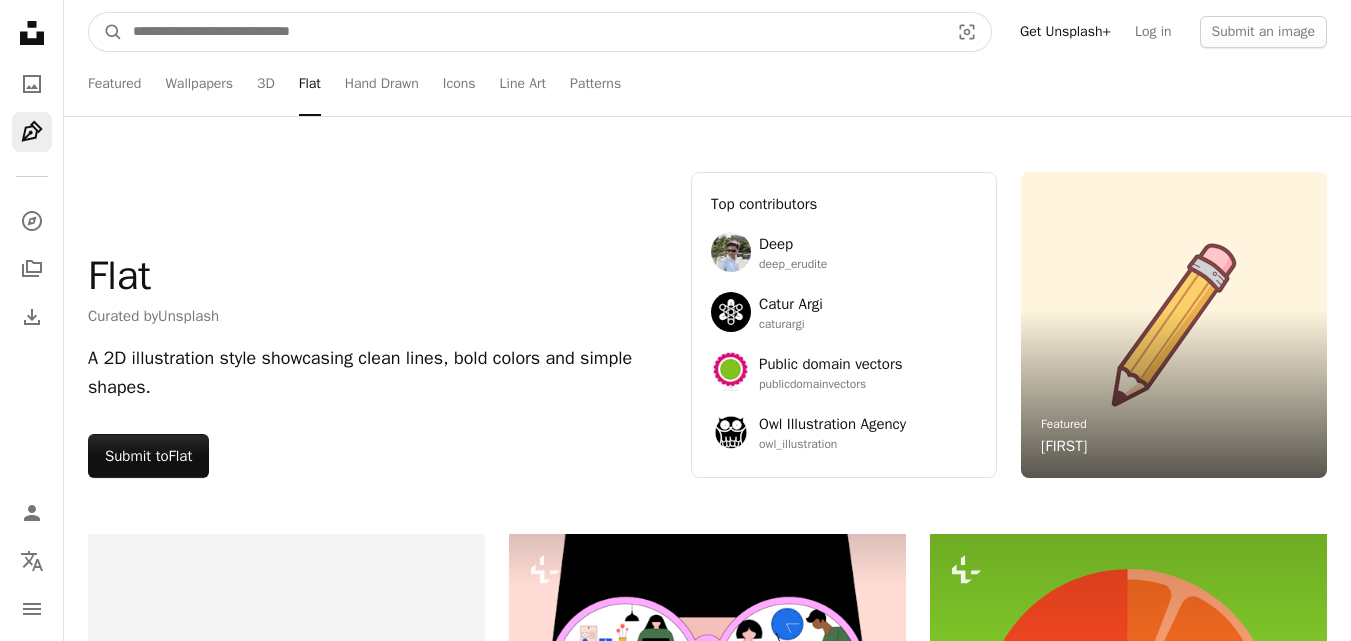 click at bounding box center (533, 32) 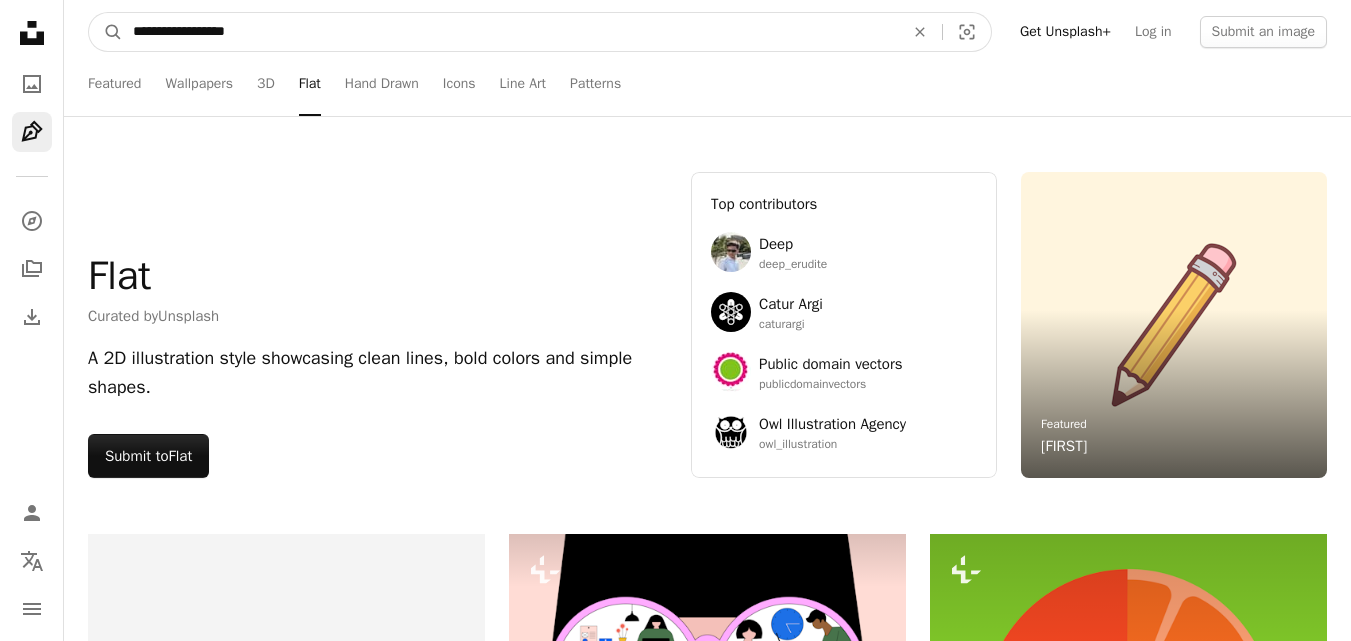 type on "**********" 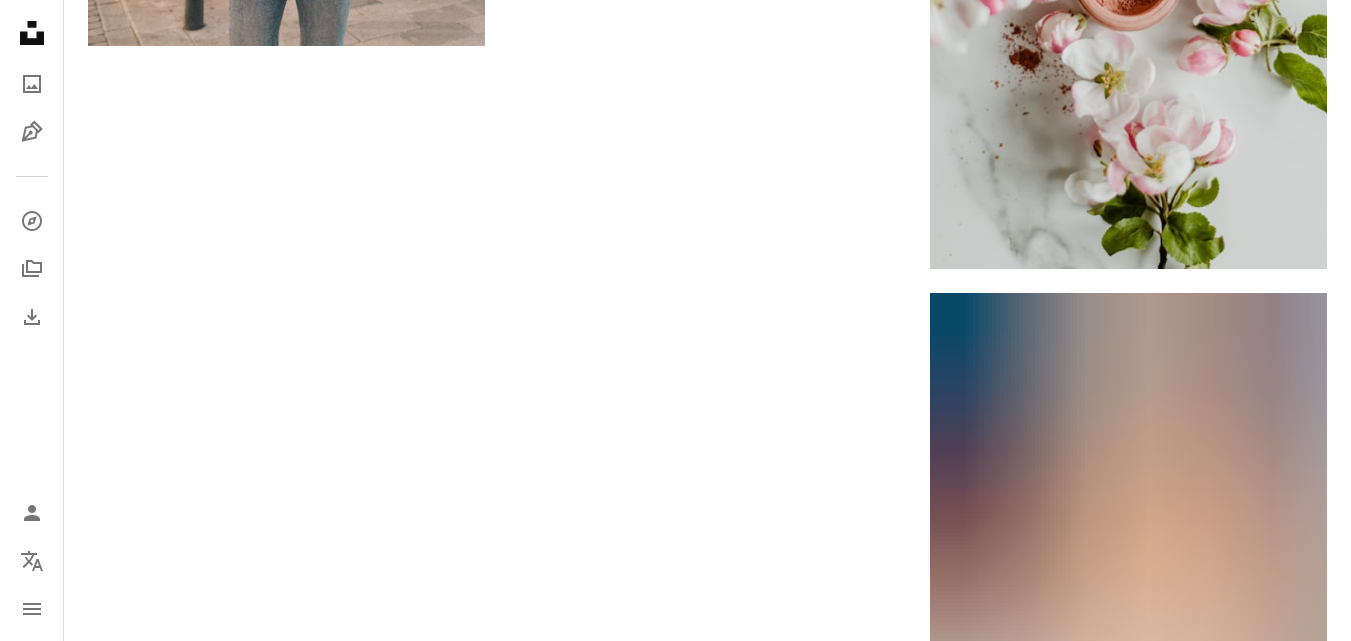 scroll, scrollTop: 0, scrollLeft: 0, axis: both 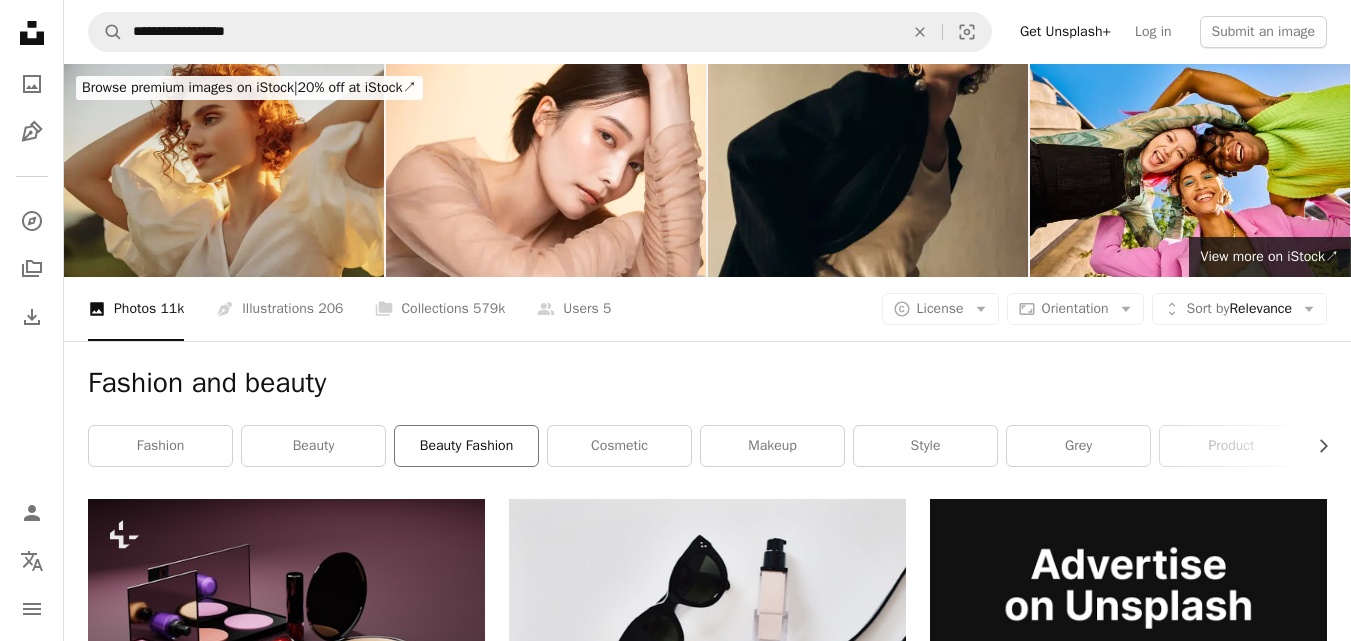 click on "beauty fashion" at bounding box center [466, 446] 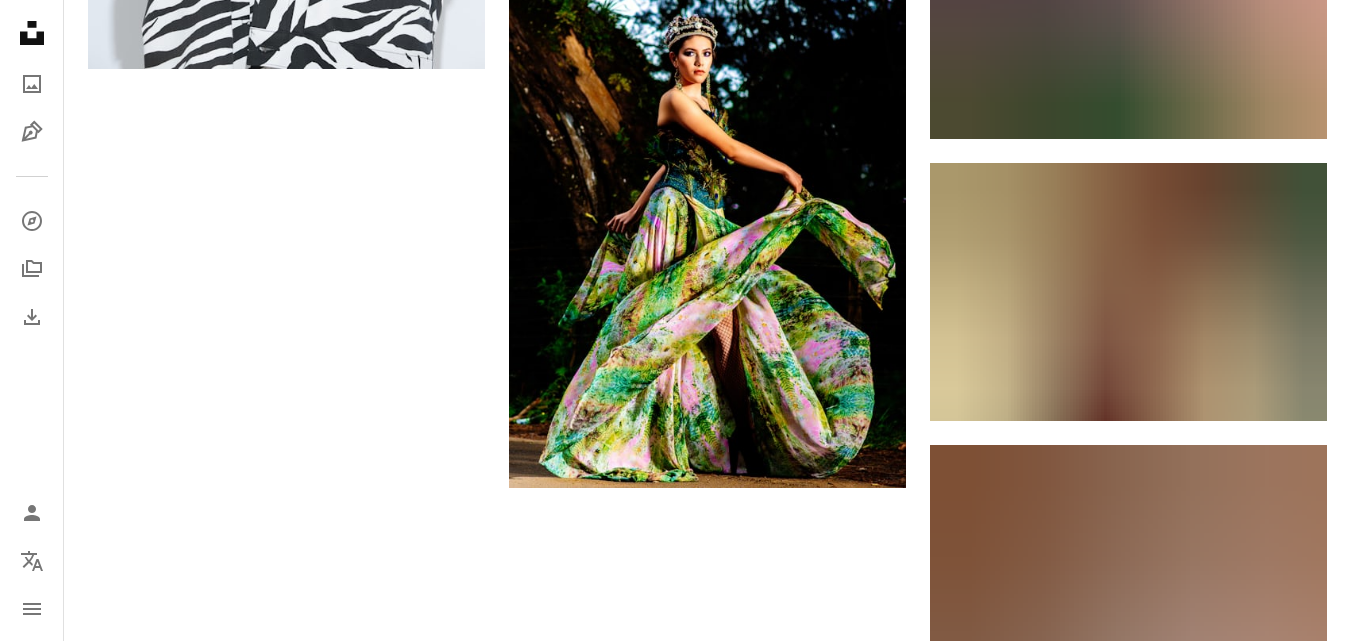 scroll, scrollTop: 0, scrollLeft: 0, axis: both 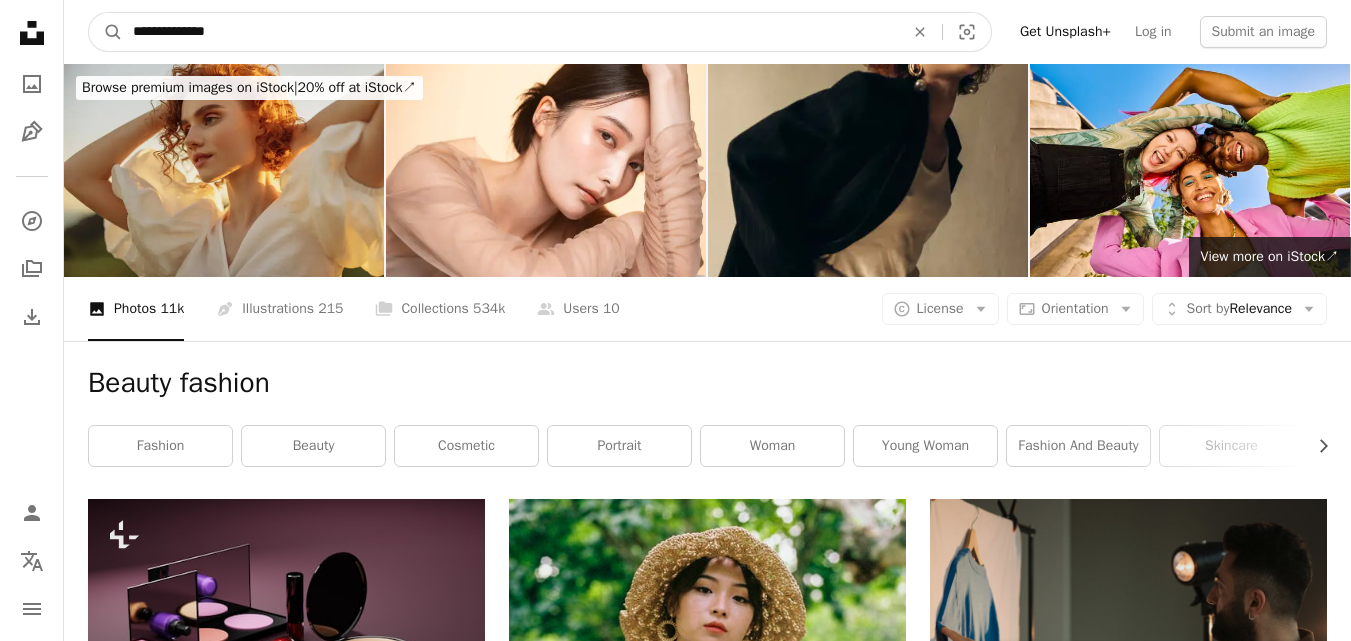 click on "**********" at bounding box center (510, 32) 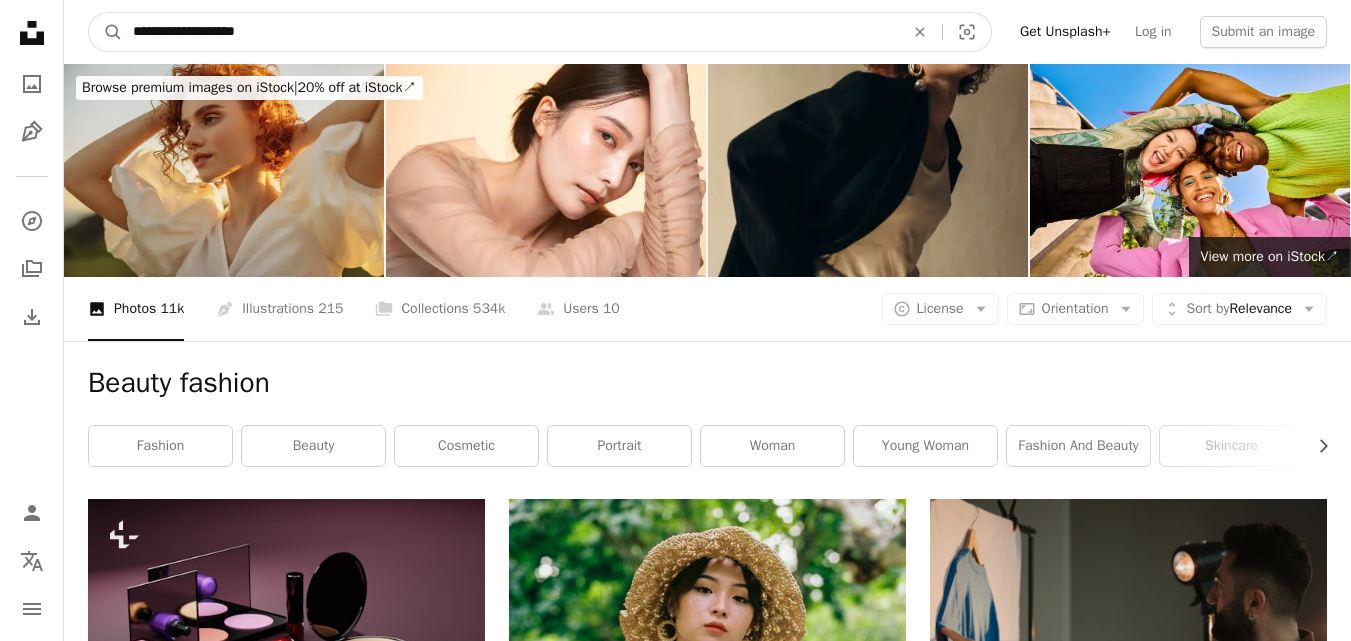 type on "**********" 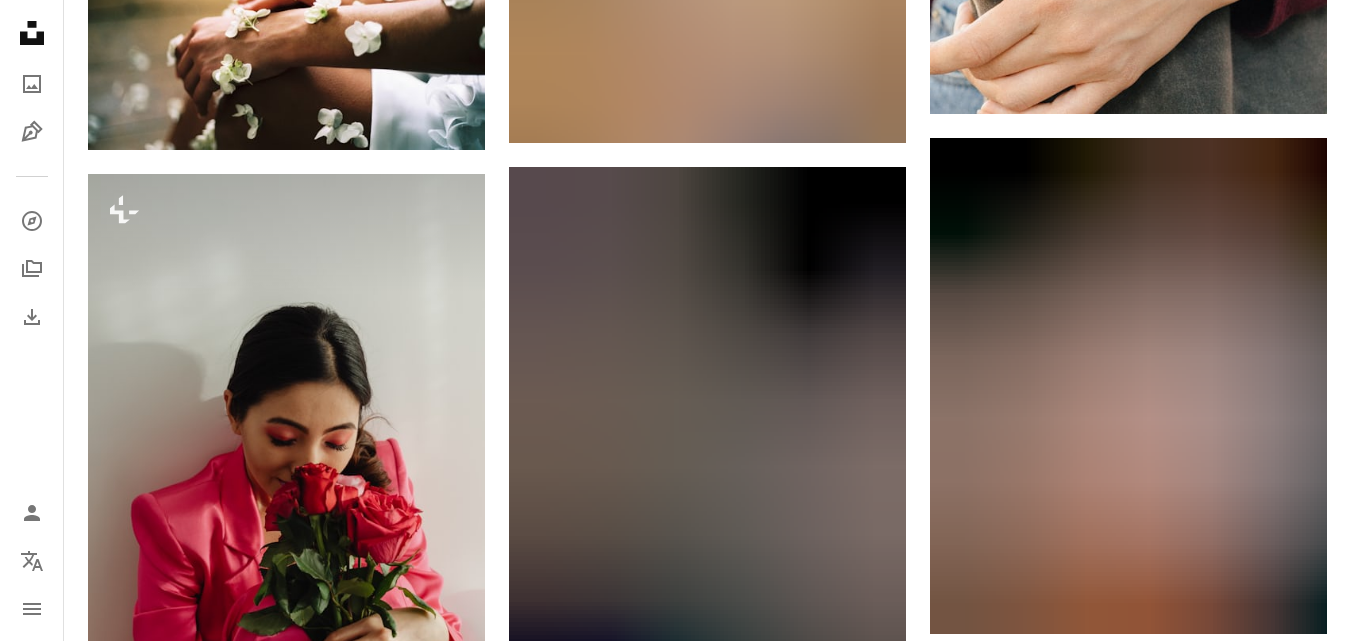 scroll, scrollTop: 0, scrollLeft: 0, axis: both 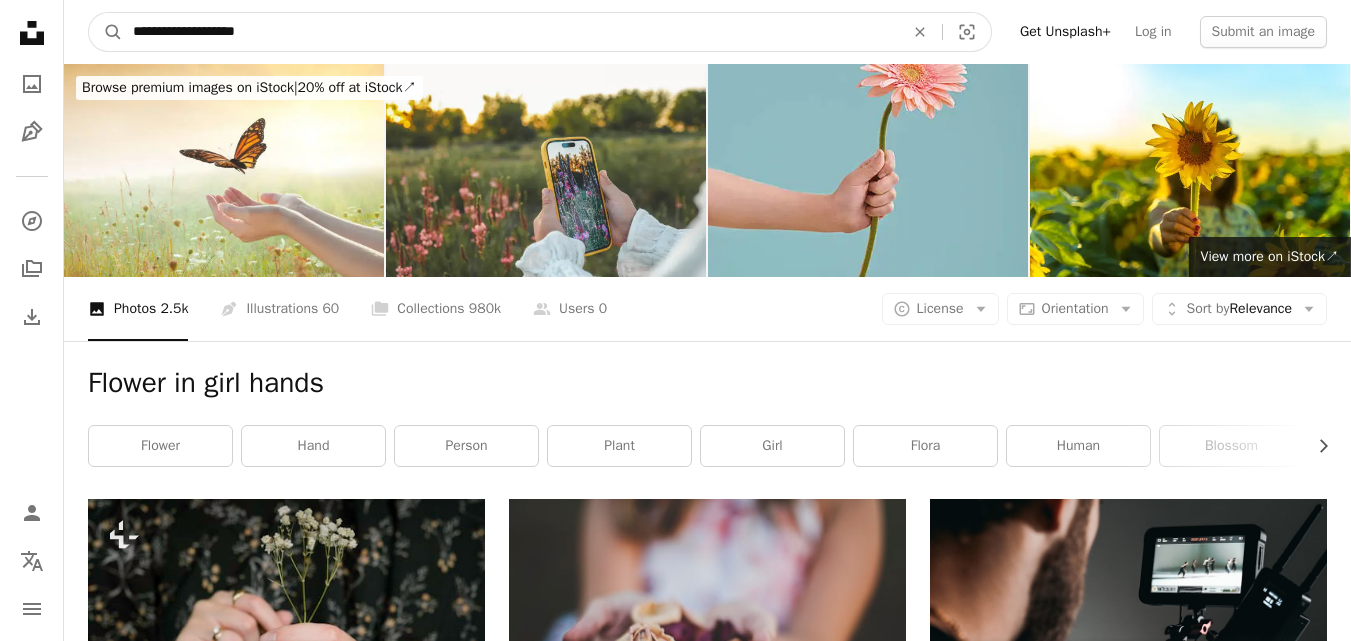 click on "**********" at bounding box center (510, 32) 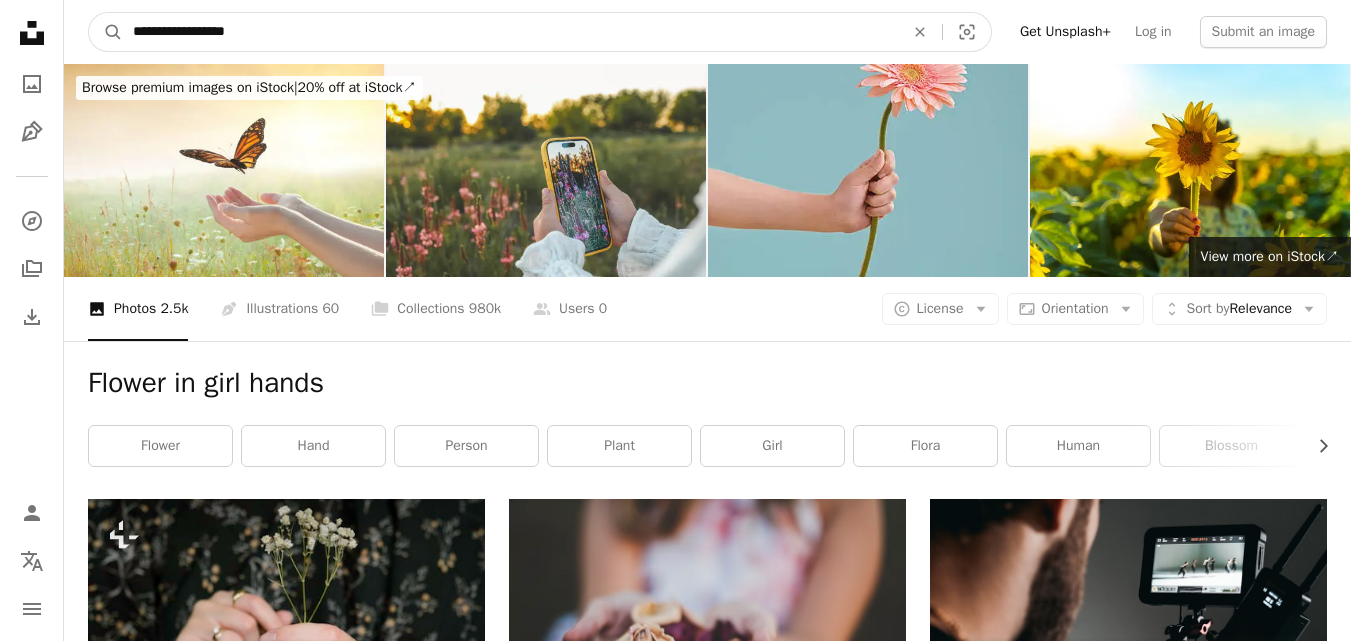 type on "**********" 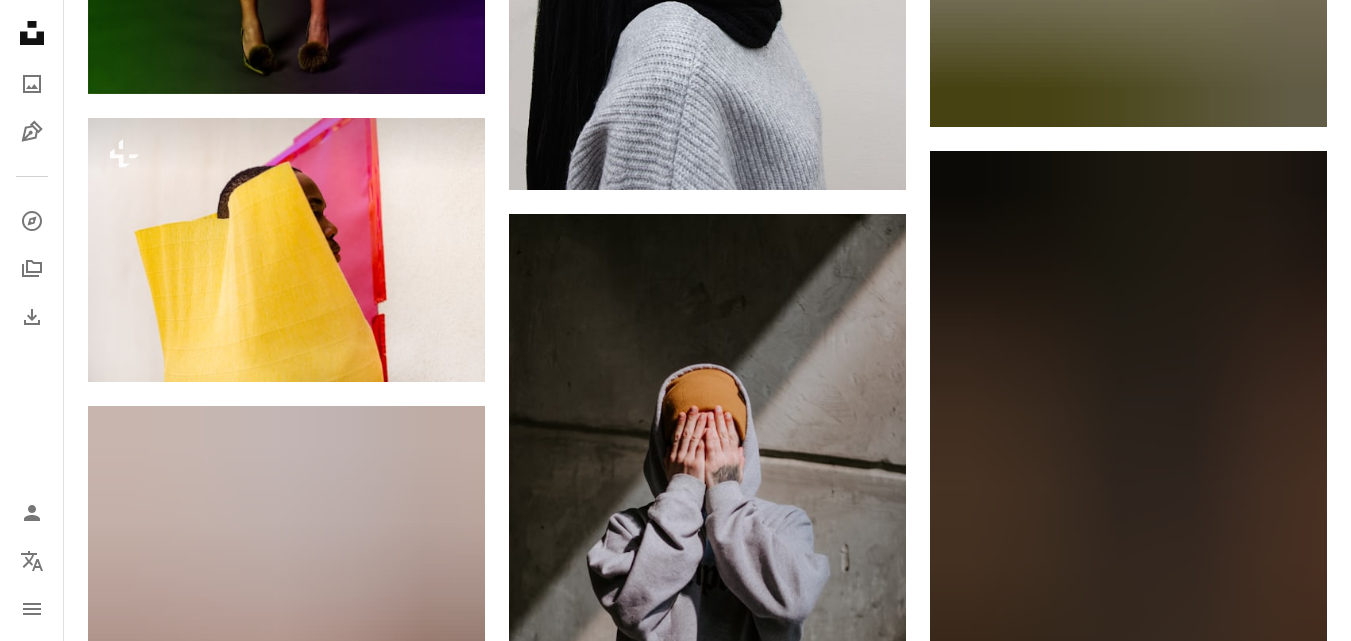 scroll, scrollTop: 0, scrollLeft: 0, axis: both 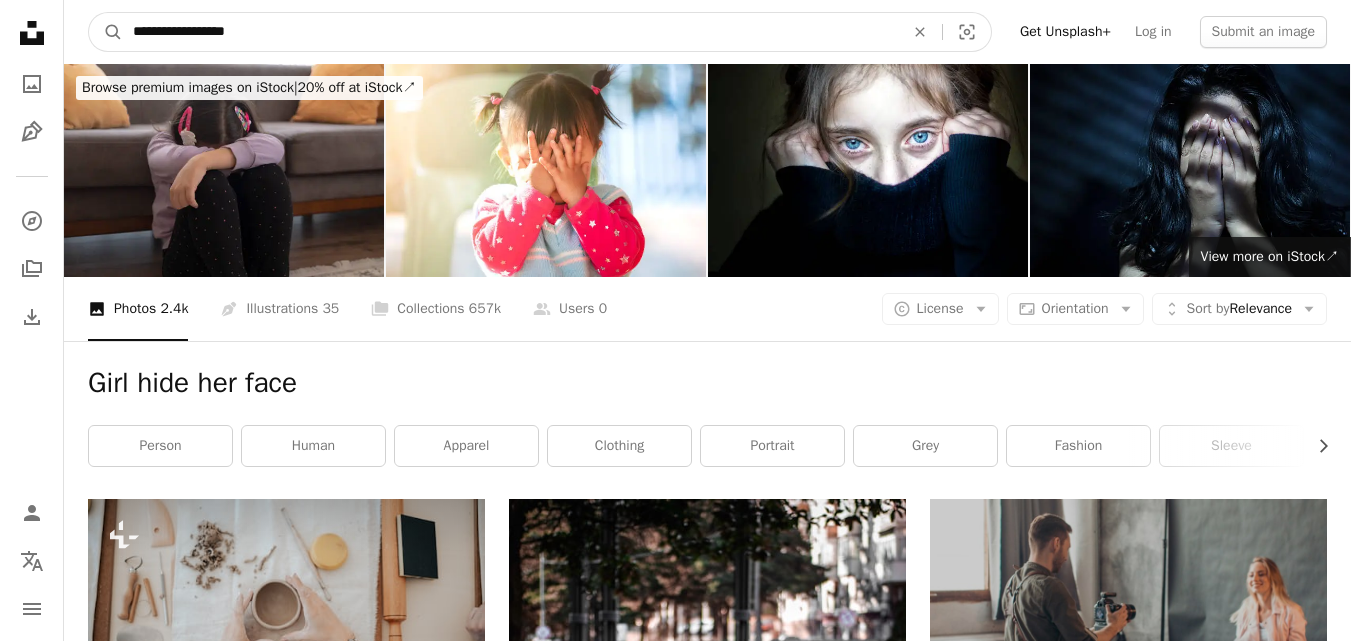 click on "**********" at bounding box center [510, 32] 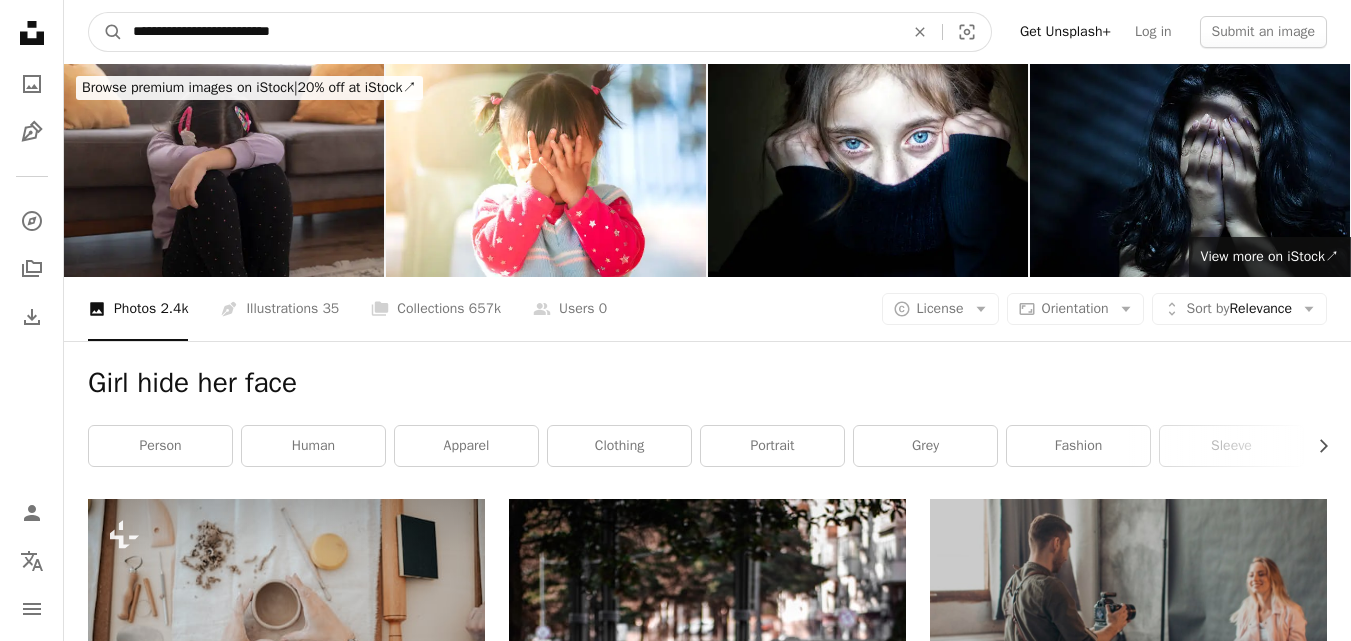 type on "**********" 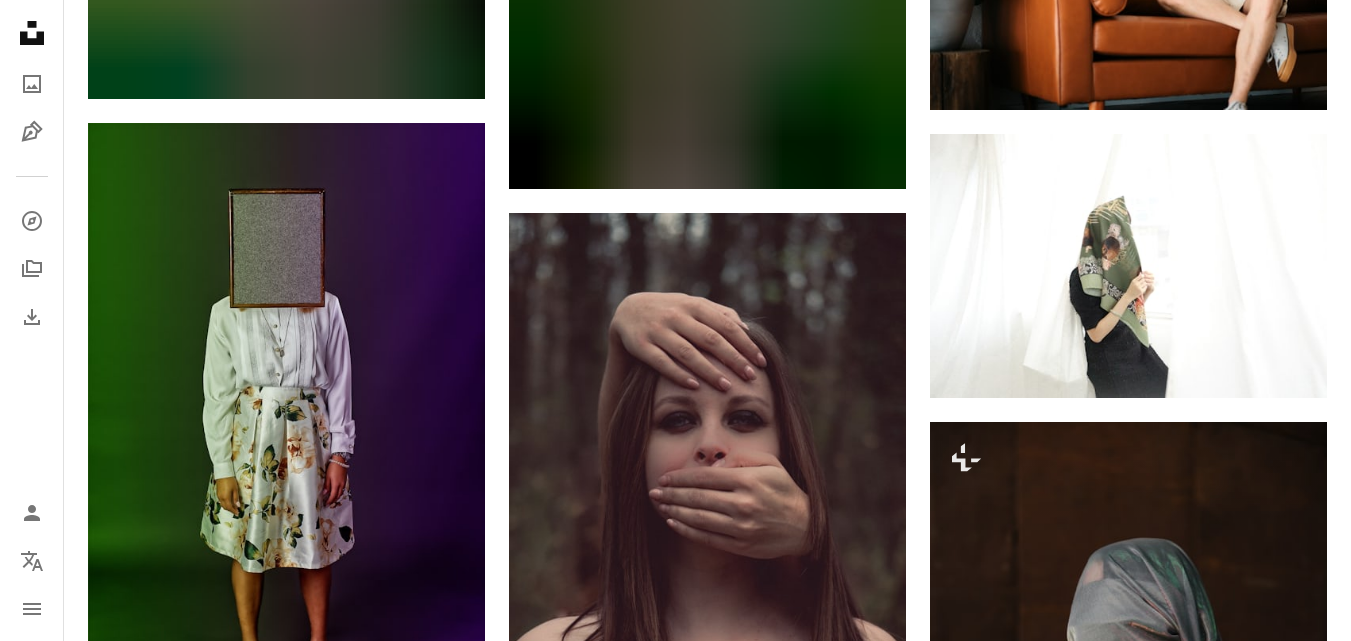 scroll, scrollTop: 0, scrollLeft: 0, axis: both 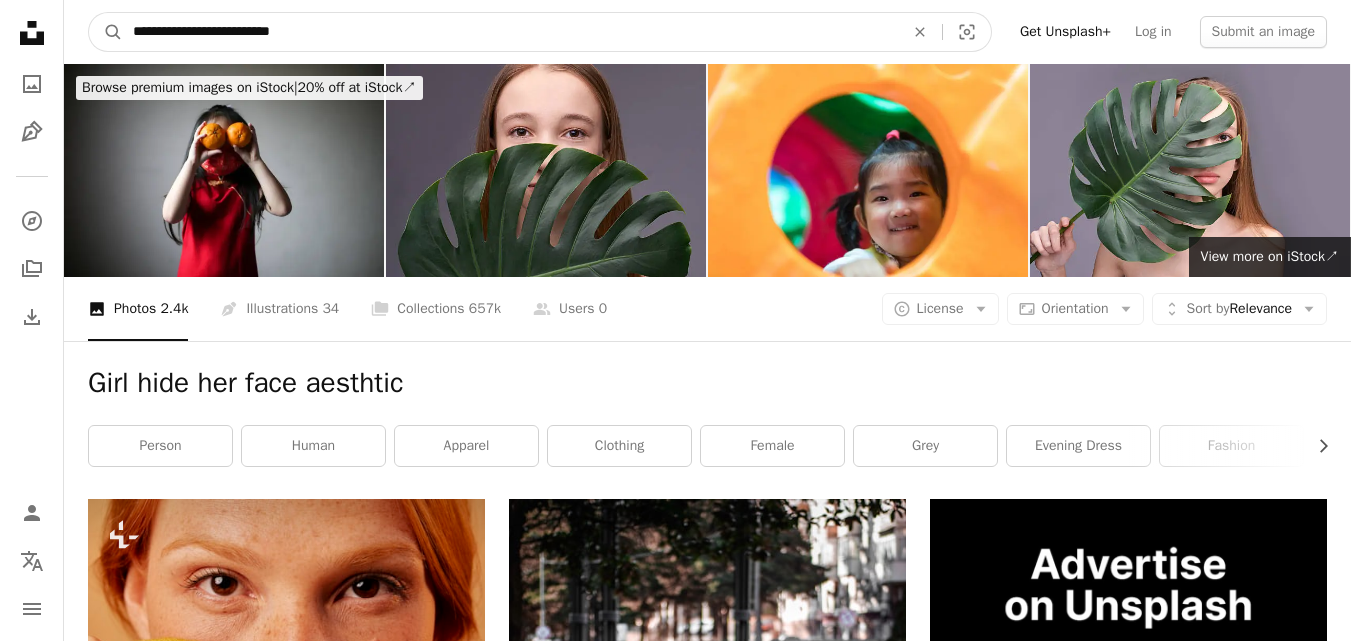 click on "**********" at bounding box center (510, 32) 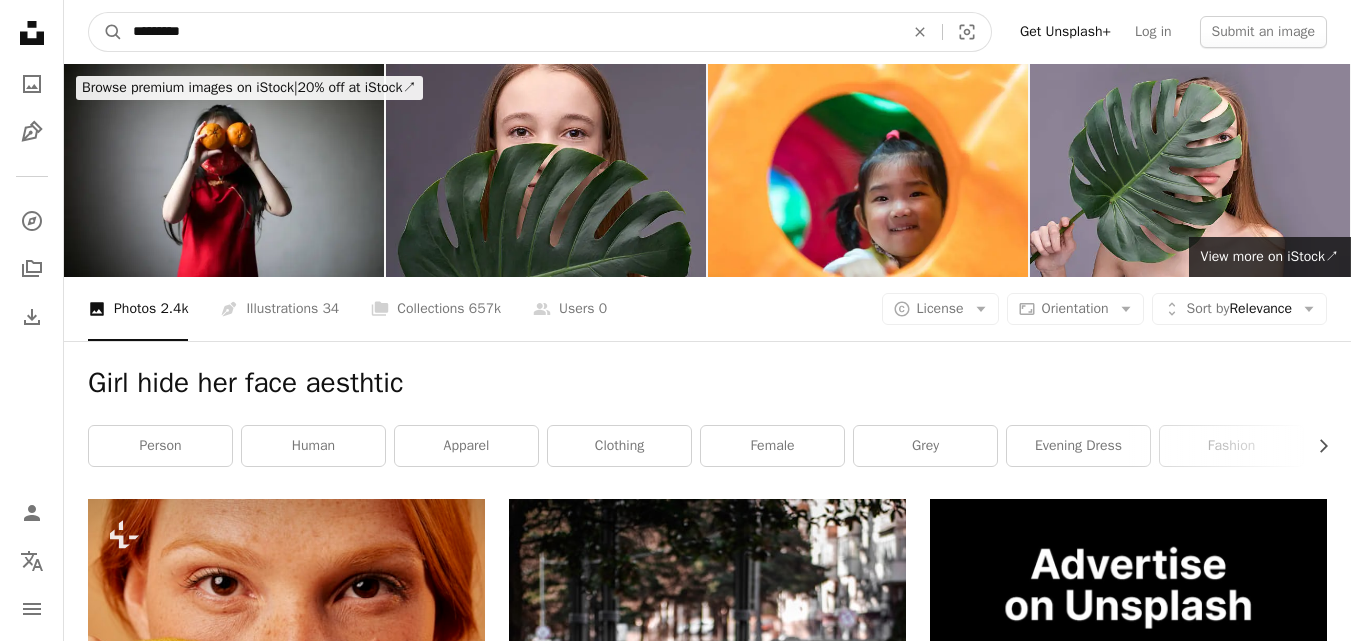 type on "*********" 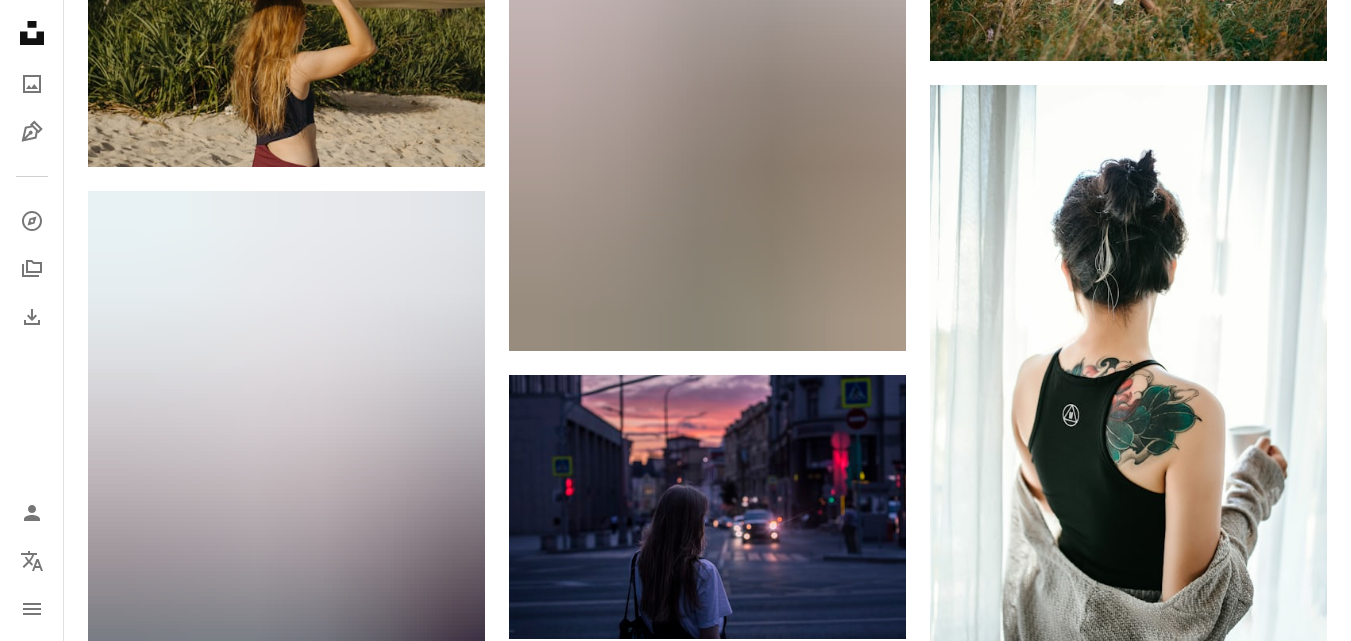 scroll, scrollTop: 0, scrollLeft: 0, axis: both 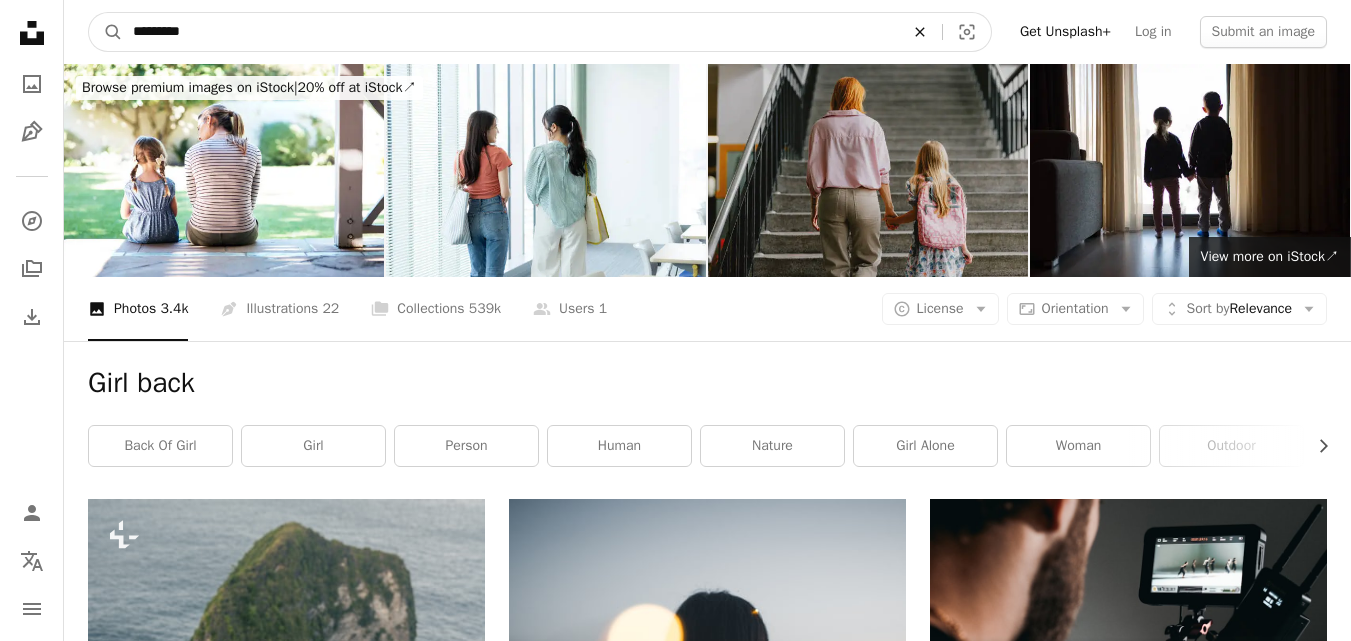 click on "An X shape" 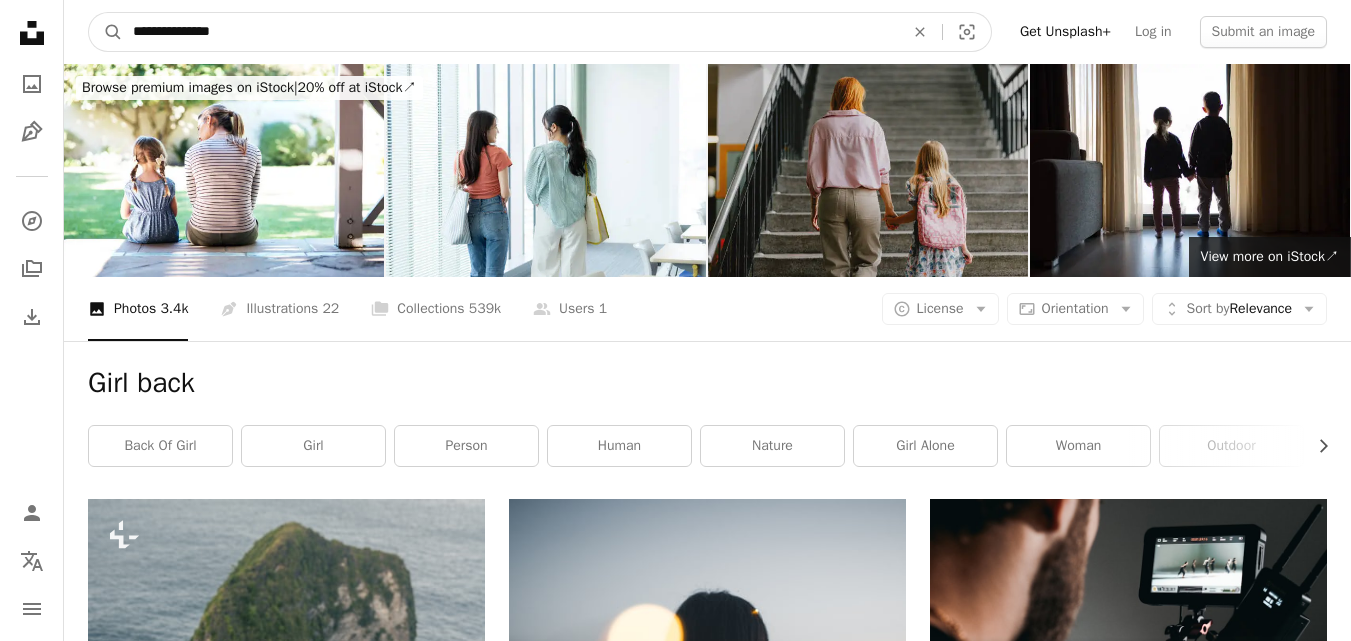 type on "**********" 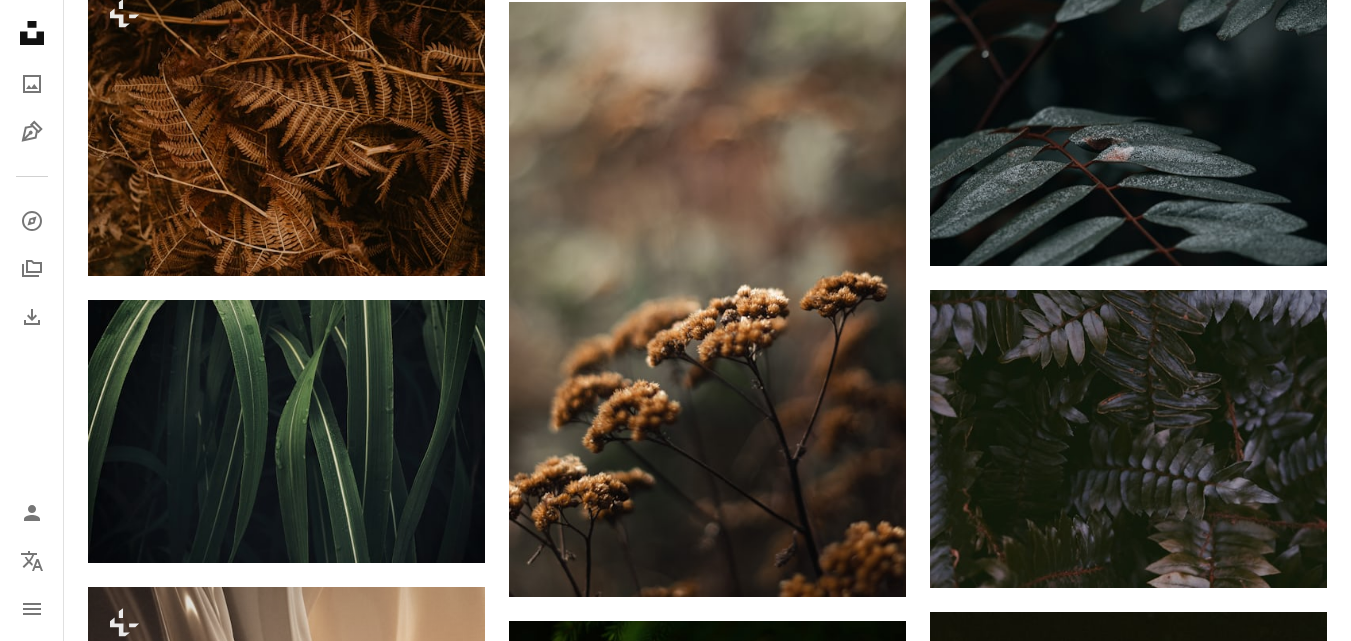 scroll, scrollTop: 0, scrollLeft: 0, axis: both 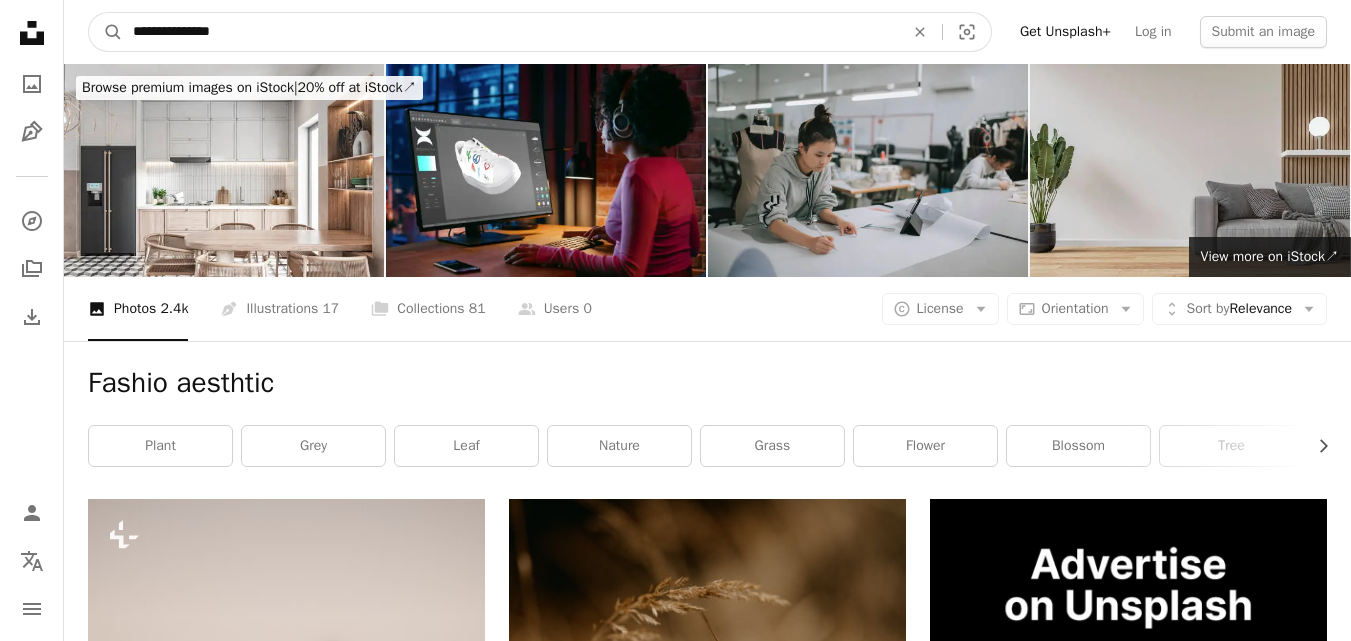 click on "**********" at bounding box center (510, 32) 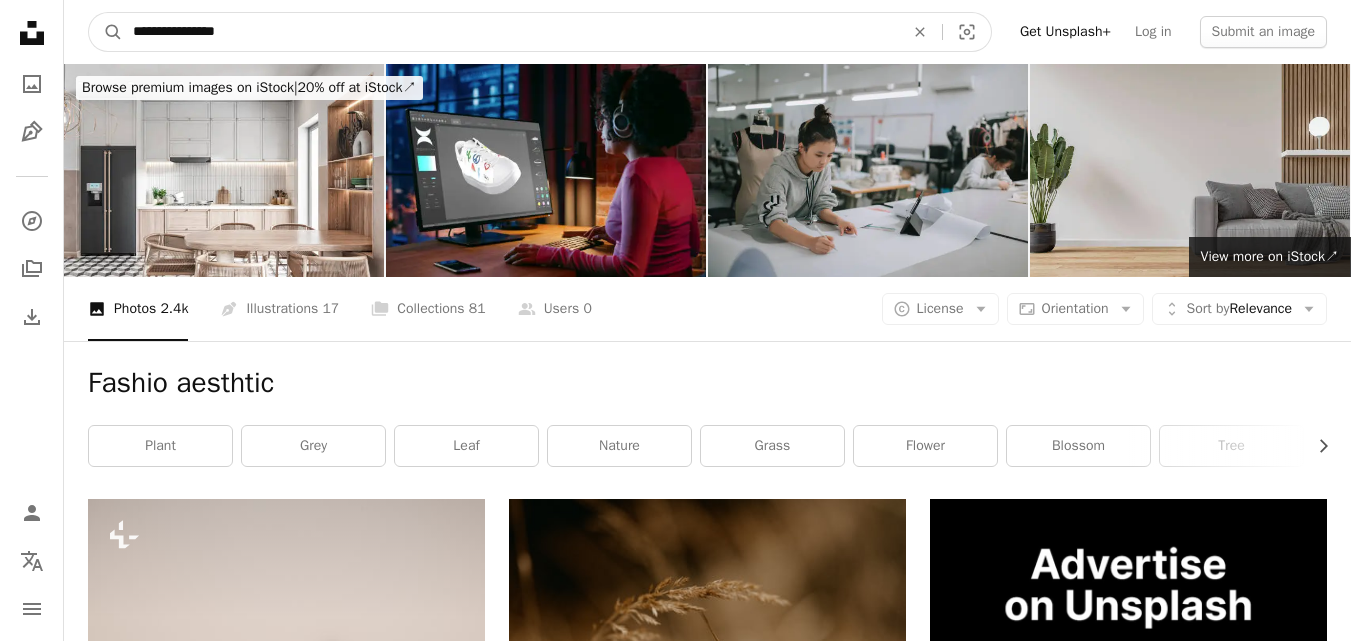 type on "**********" 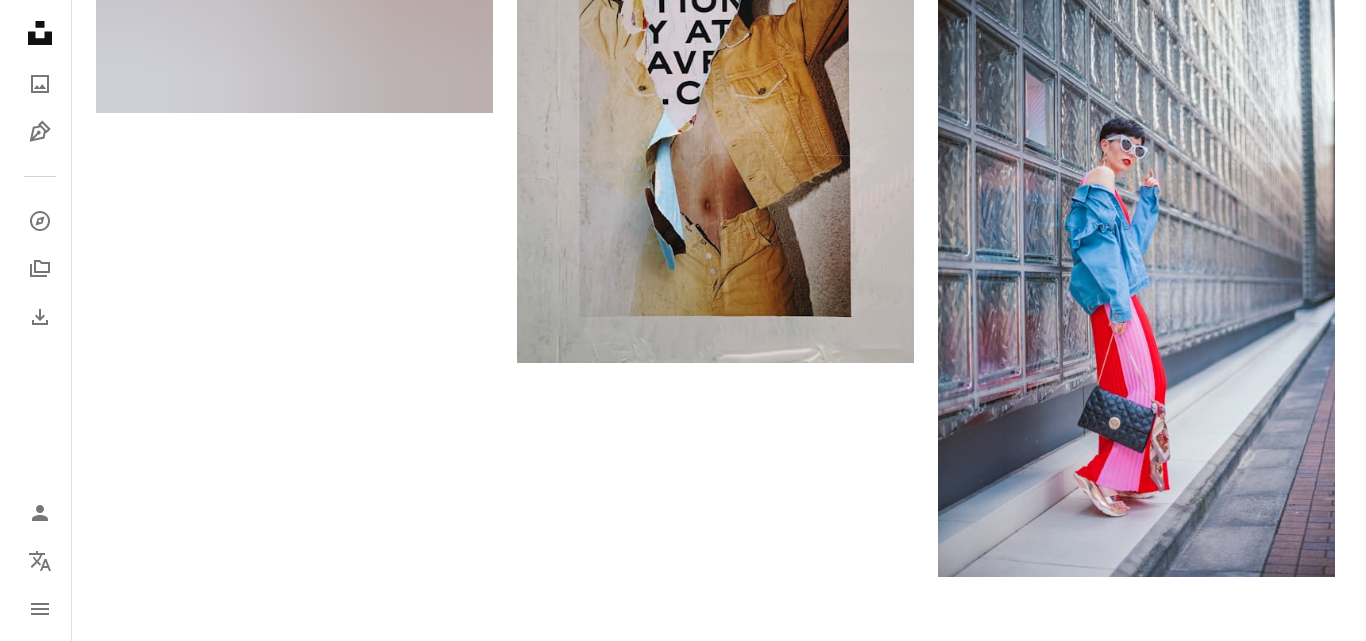 scroll, scrollTop: 4000, scrollLeft: 0, axis: vertical 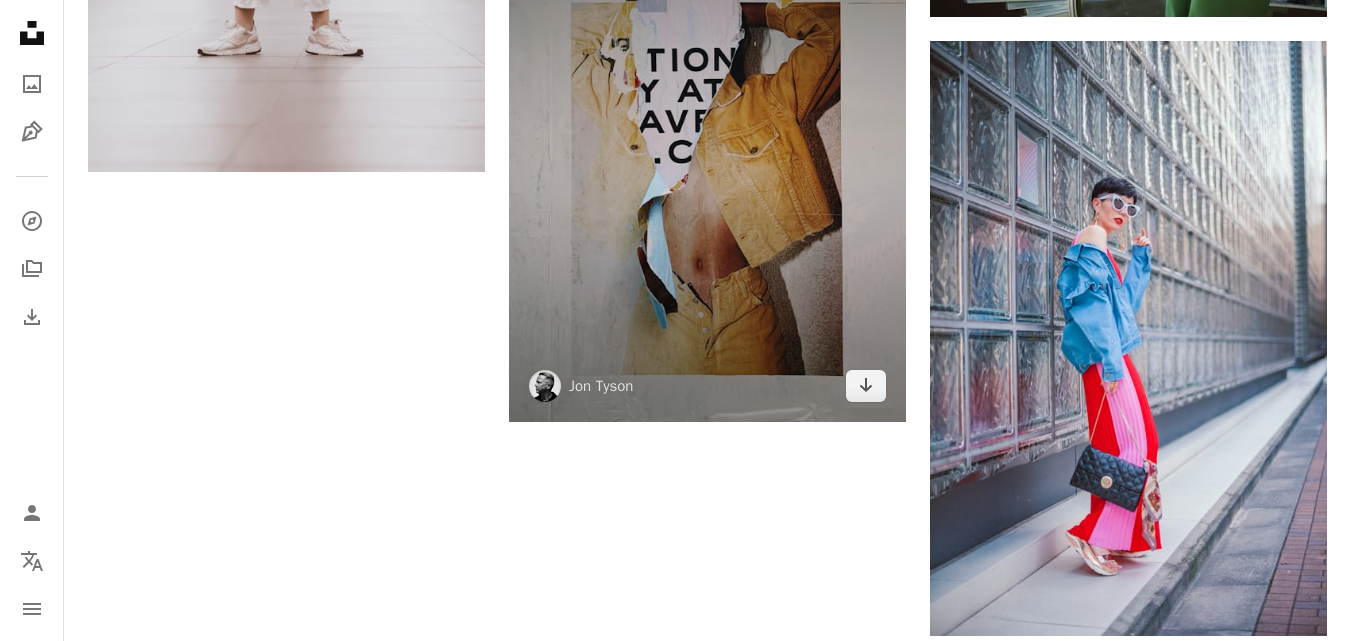 click at bounding box center [707, 157] 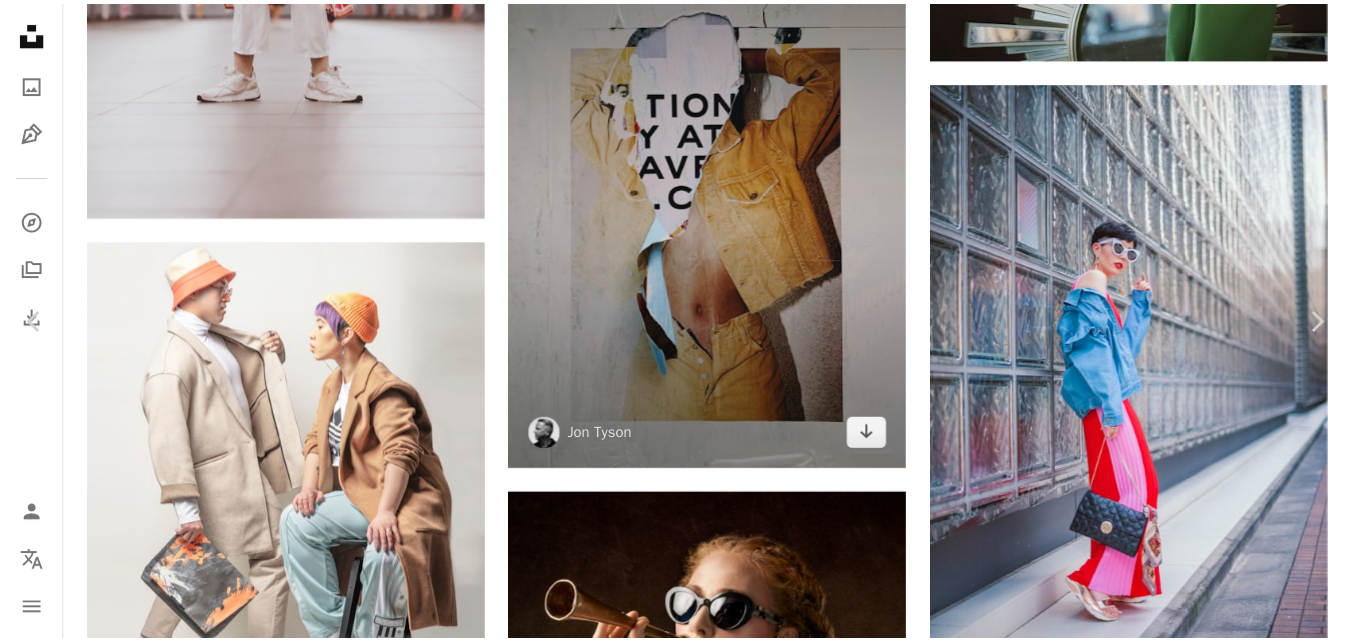 scroll, scrollTop: 320, scrollLeft: 0, axis: vertical 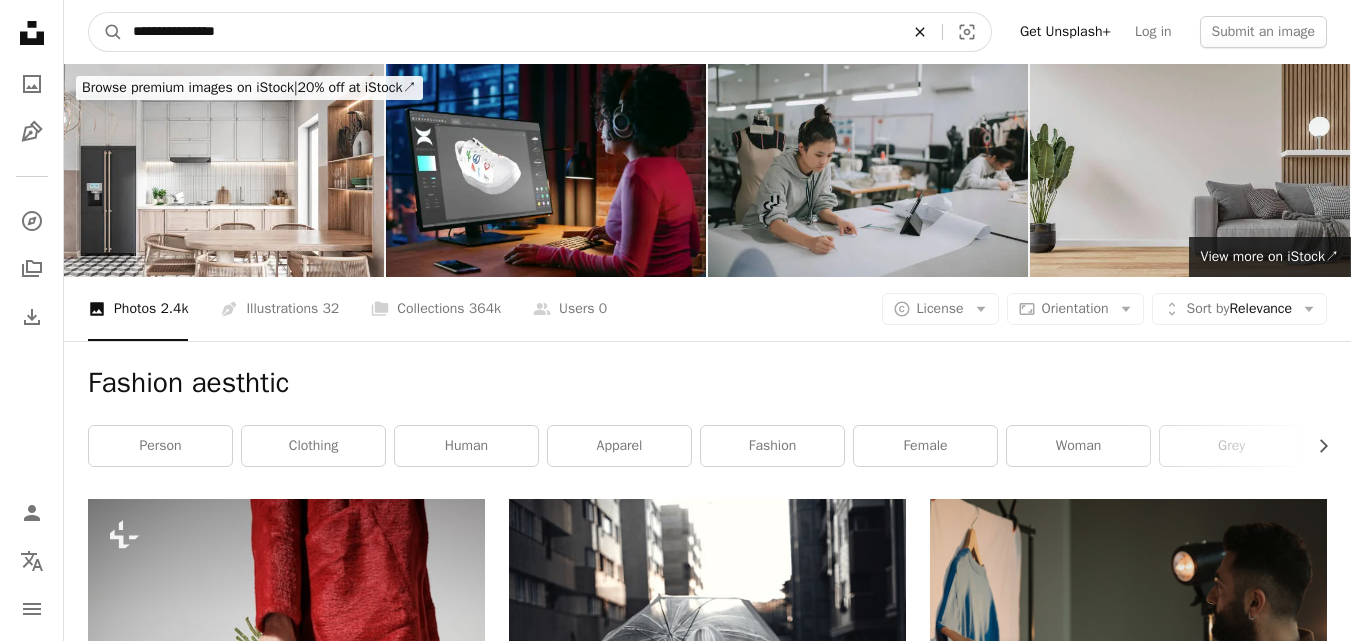 click on "An X shape" 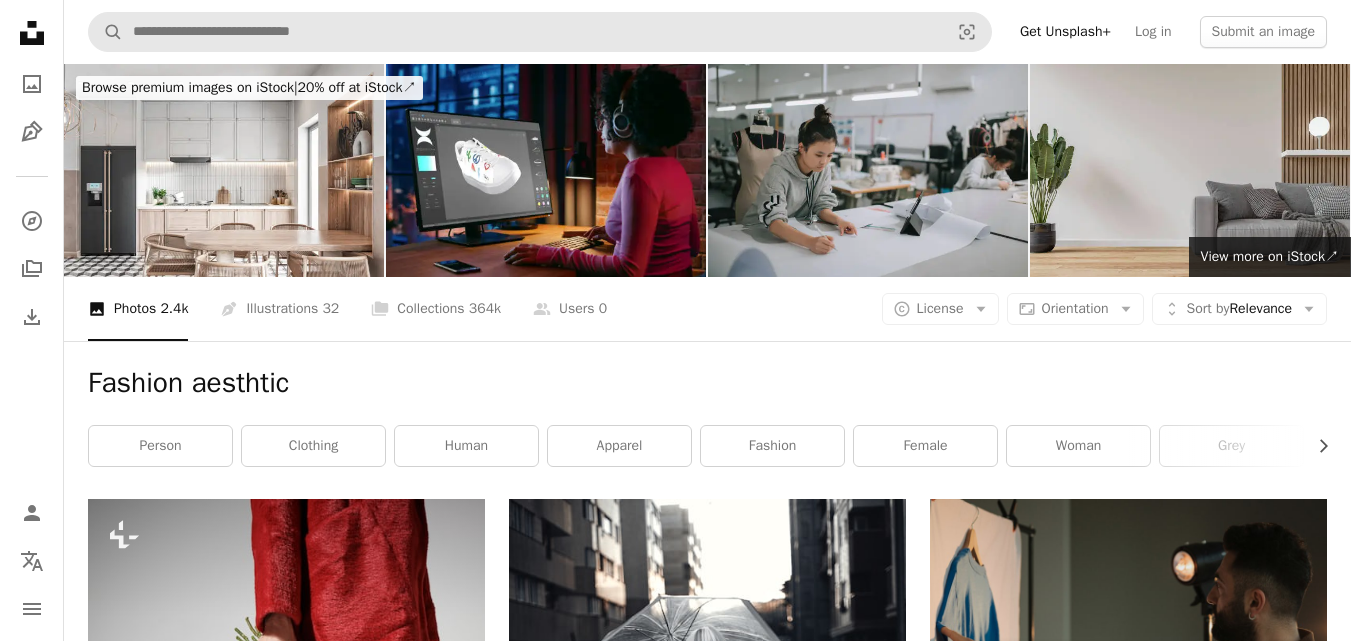 click on "A magnifying glass Visual search Get Unsplash+ Log in Submit an image" at bounding box center (707, 32) 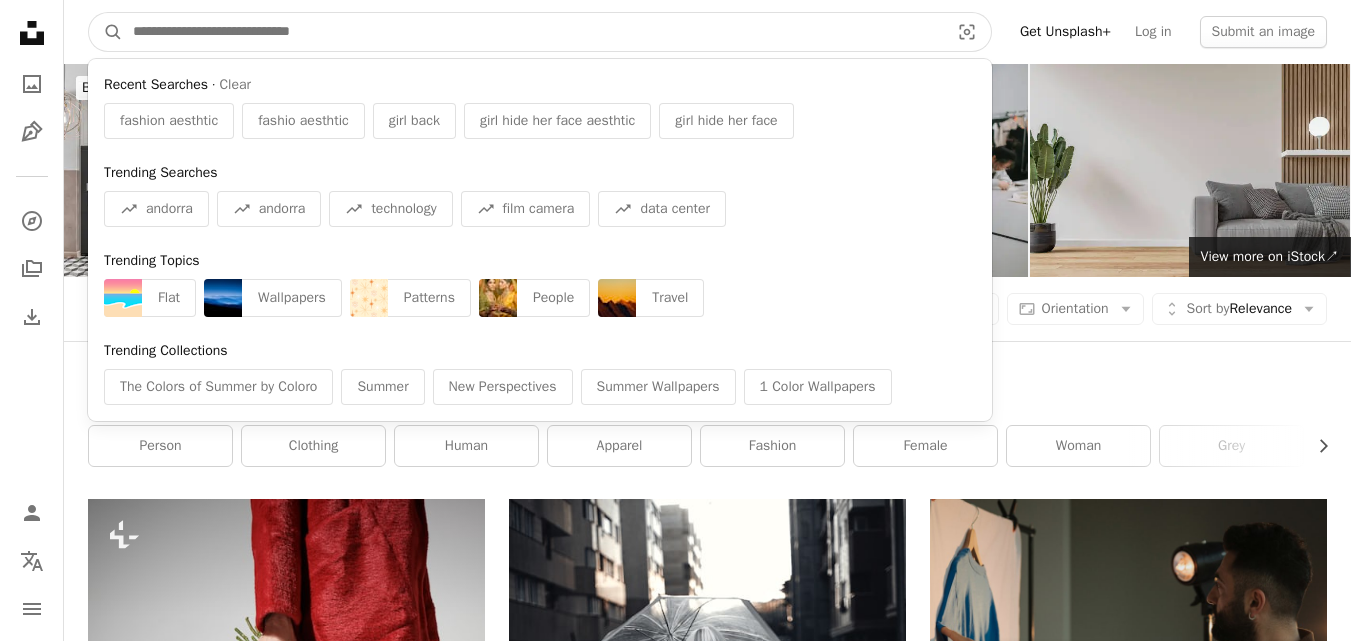 click at bounding box center (533, 32) 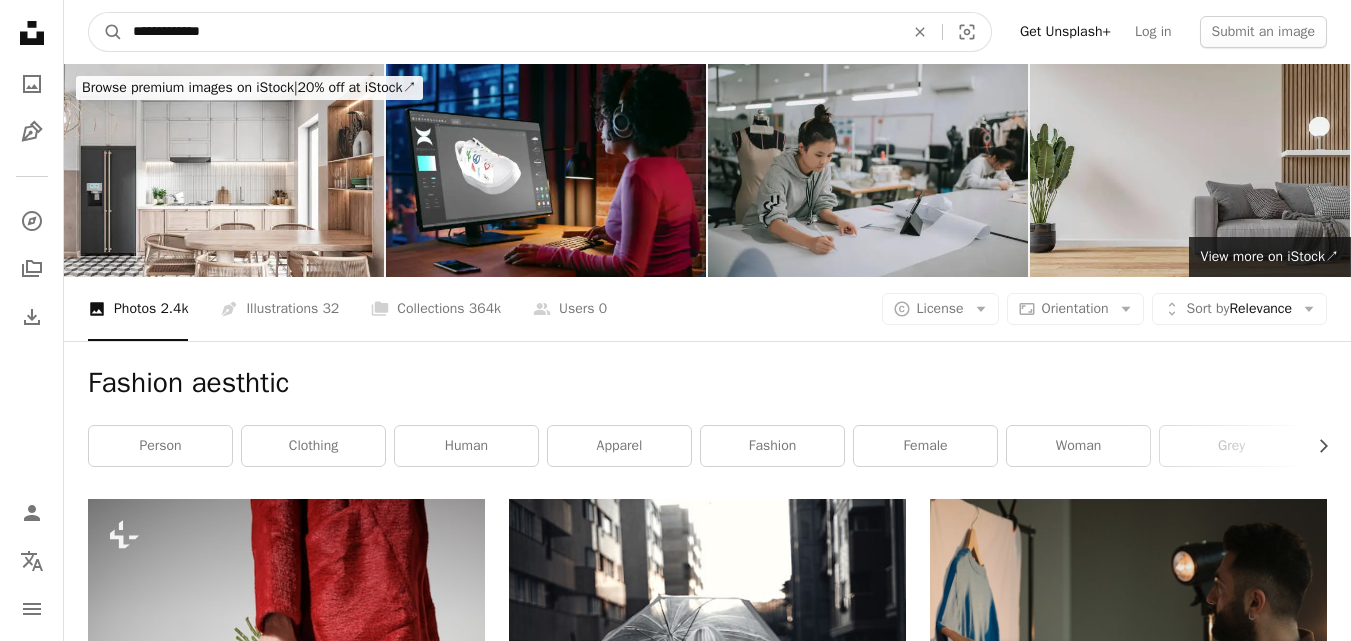 click on "**********" at bounding box center (510, 32) 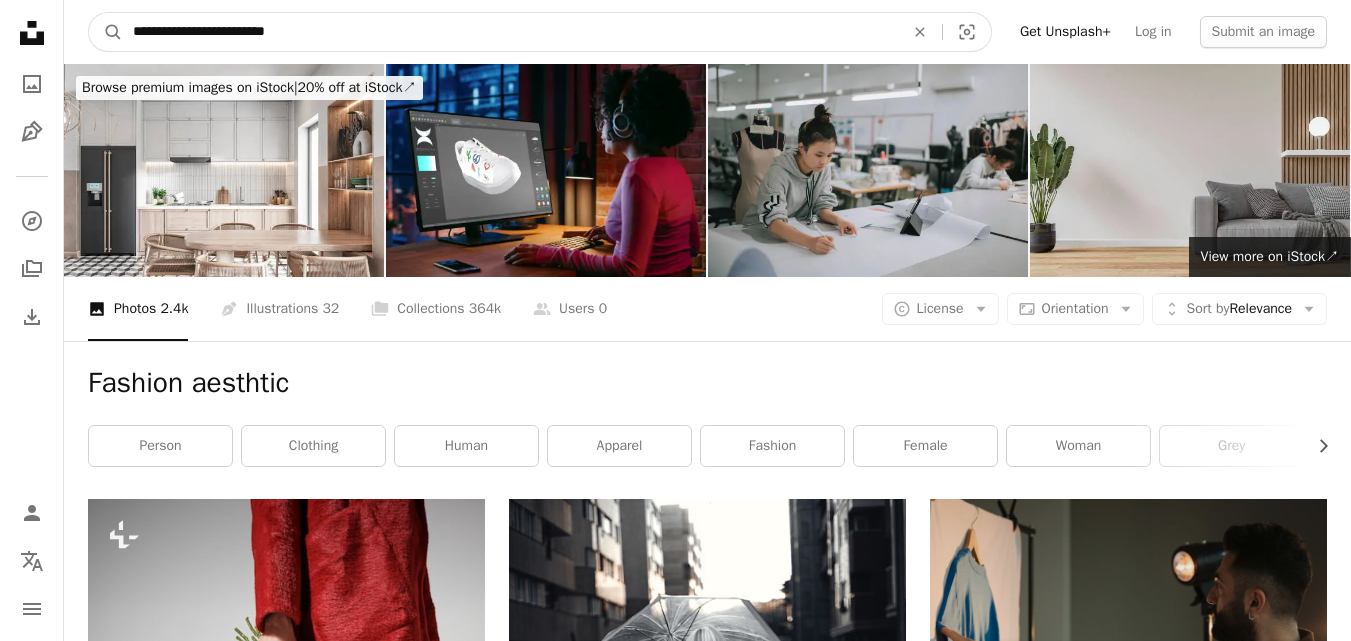 type on "**********" 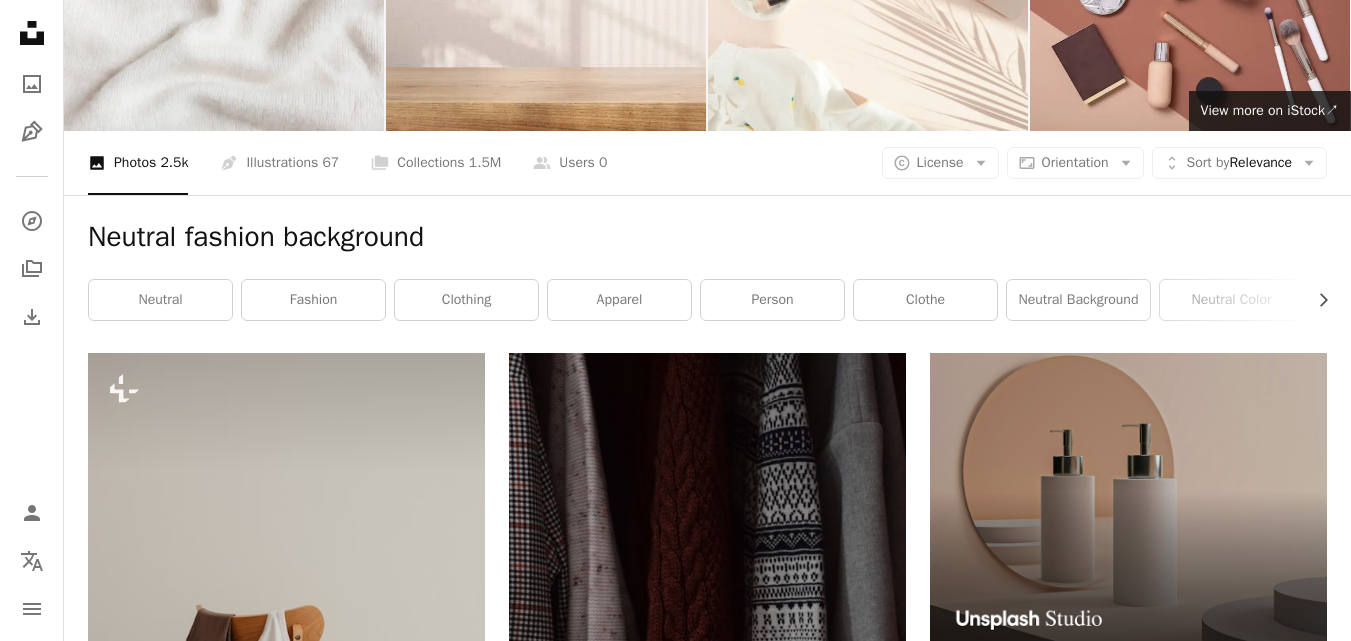 scroll, scrollTop: 0, scrollLeft: 0, axis: both 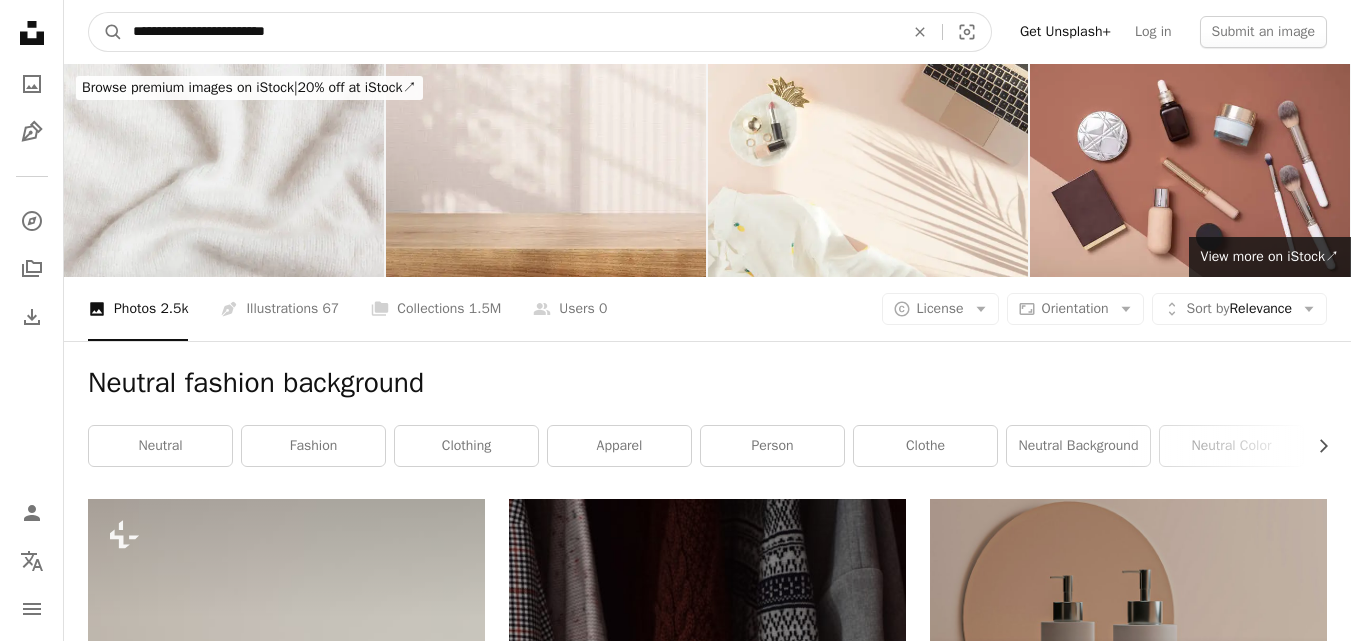click on "**********" at bounding box center [510, 32] 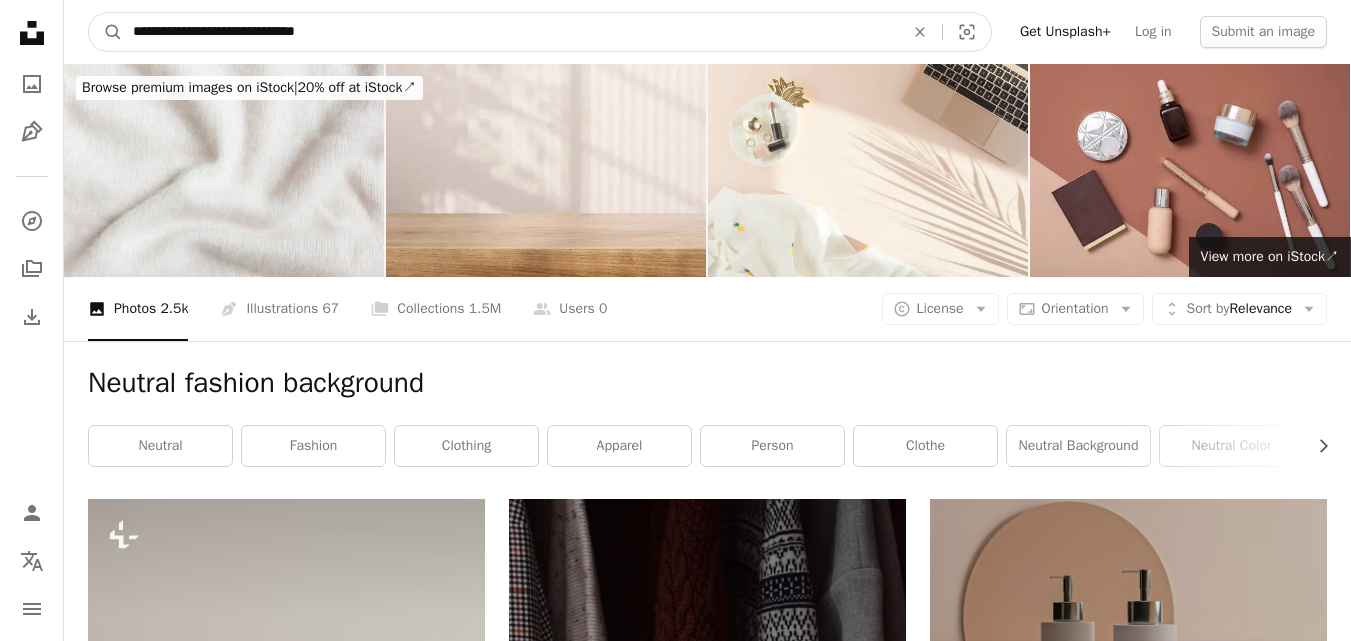 type on "**********" 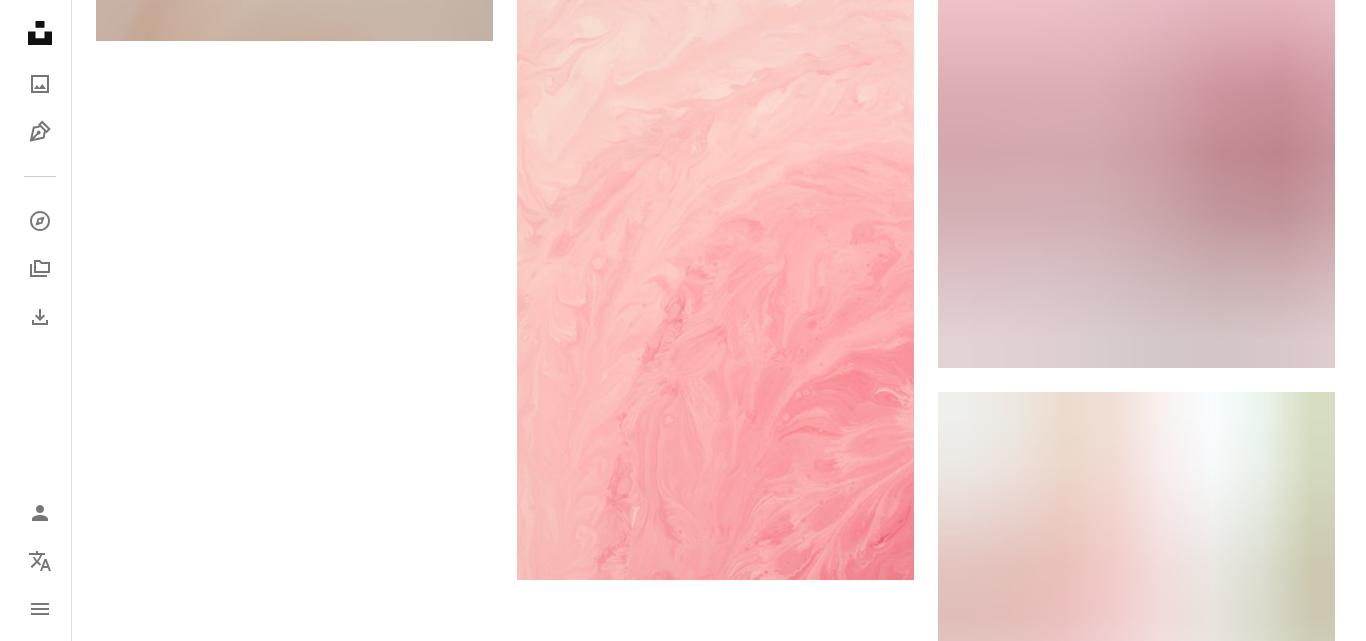 scroll, scrollTop: 2843, scrollLeft: 0, axis: vertical 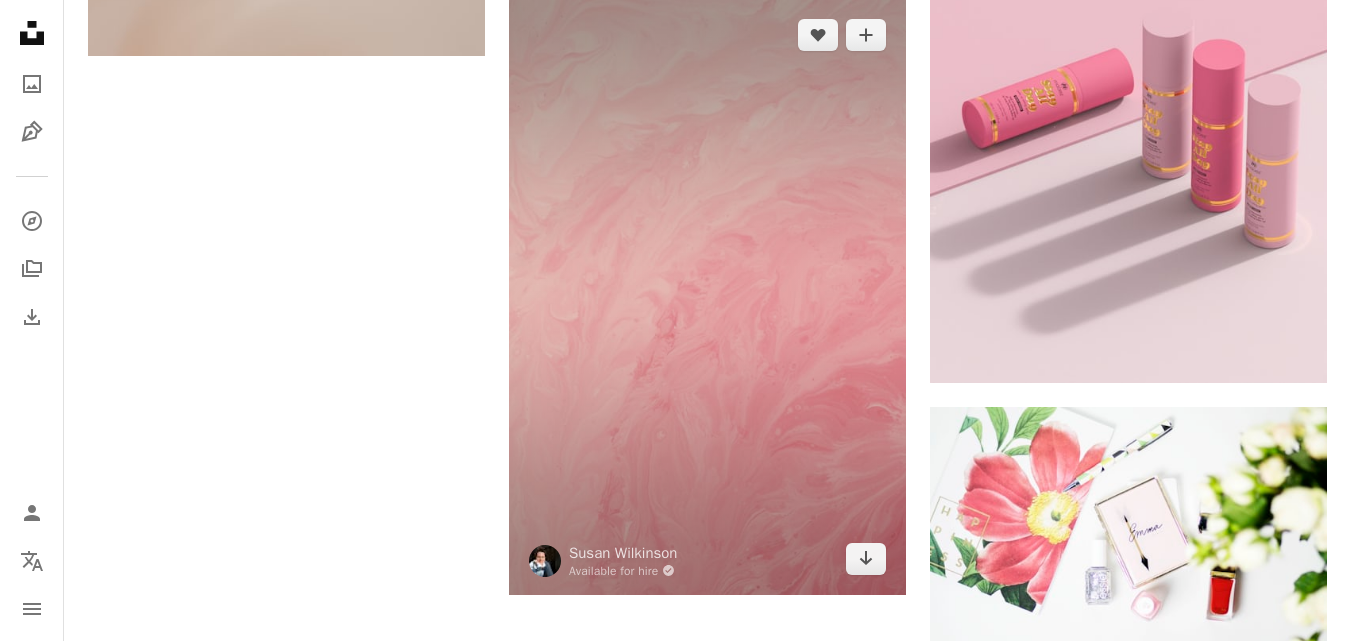 click at bounding box center (707, 297) 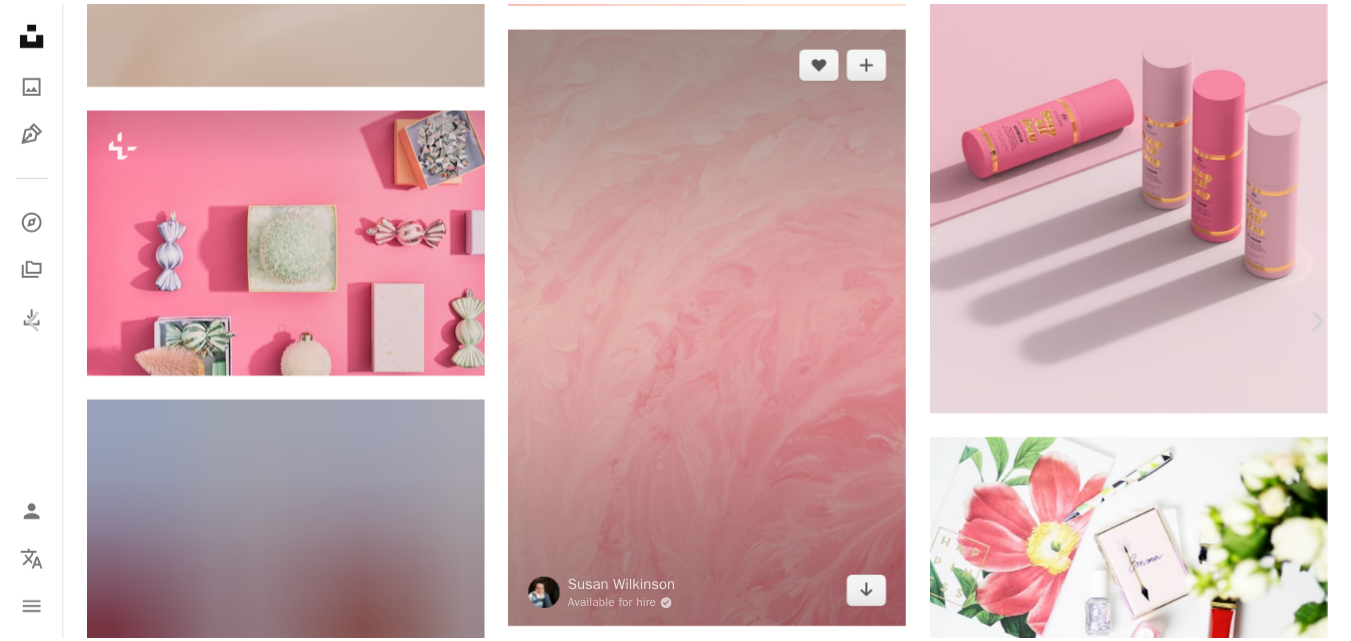 scroll, scrollTop: 9040, scrollLeft: 0, axis: vertical 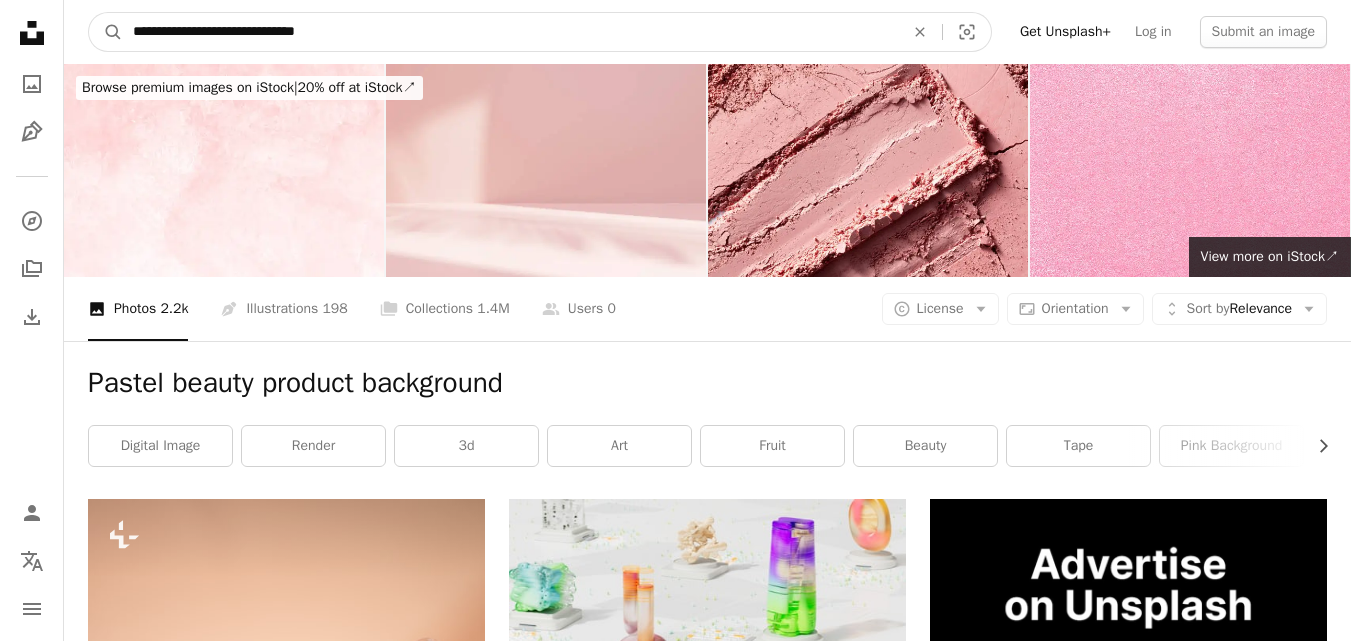 click on "**********" at bounding box center (510, 32) 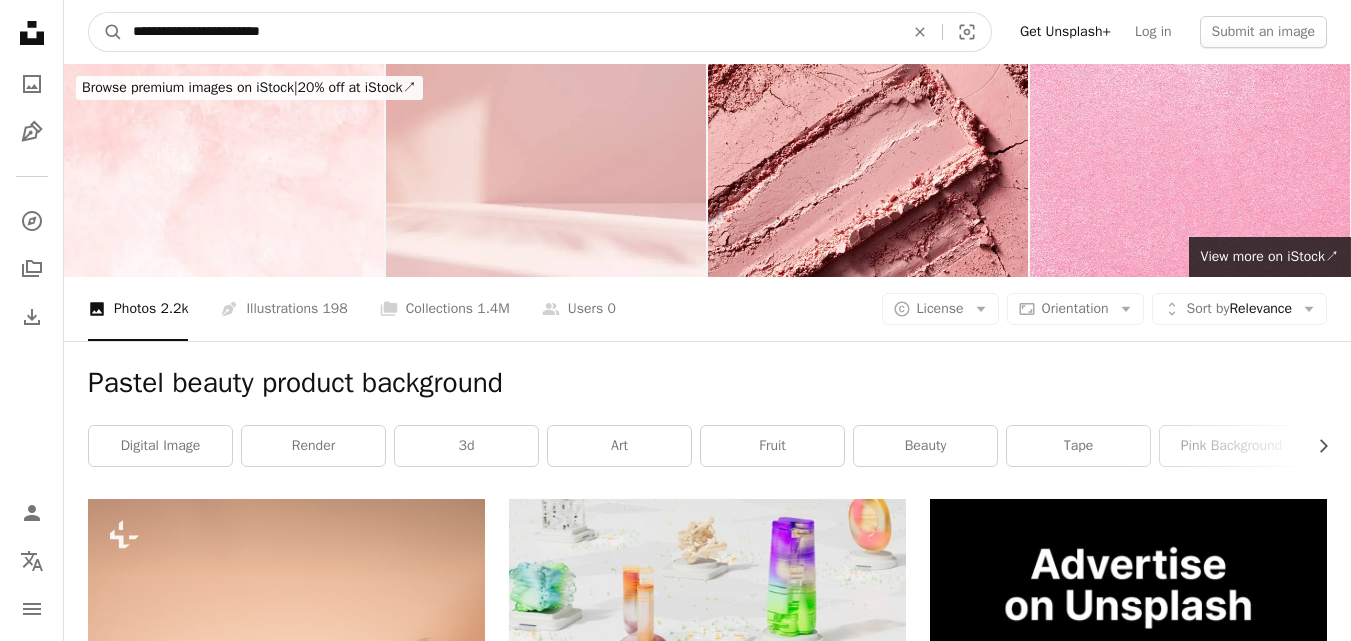 type on "**********" 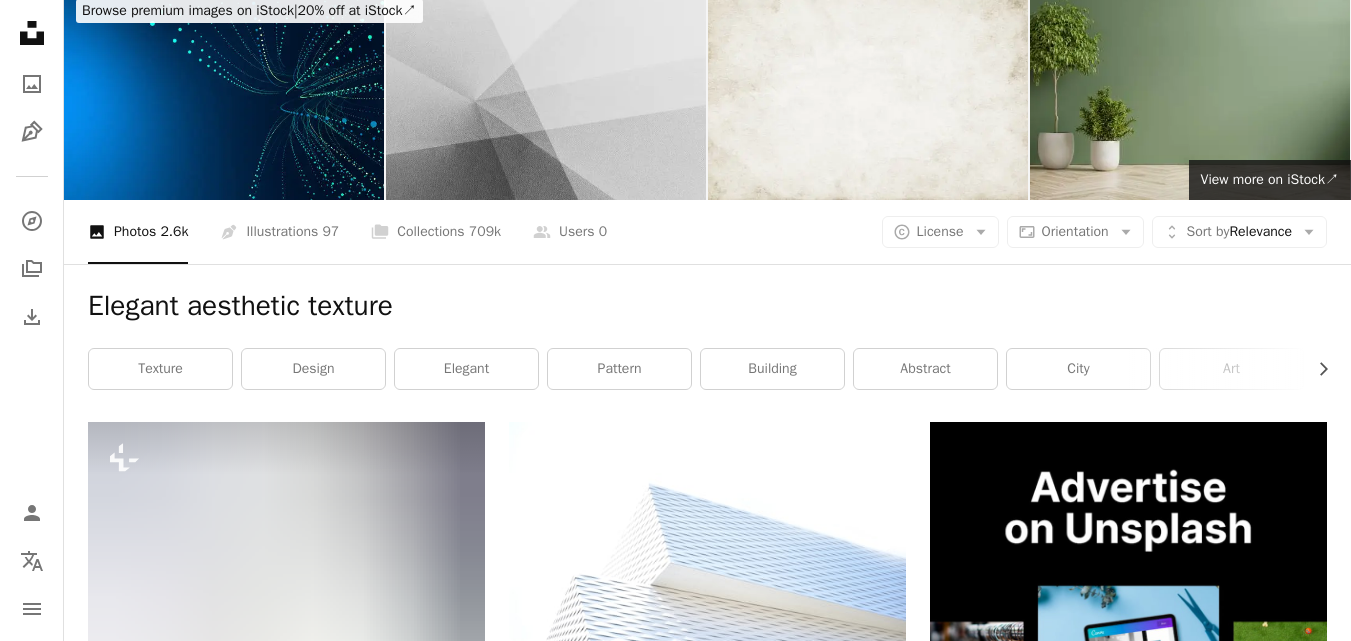 scroll, scrollTop: 0, scrollLeft: 0, axis: both 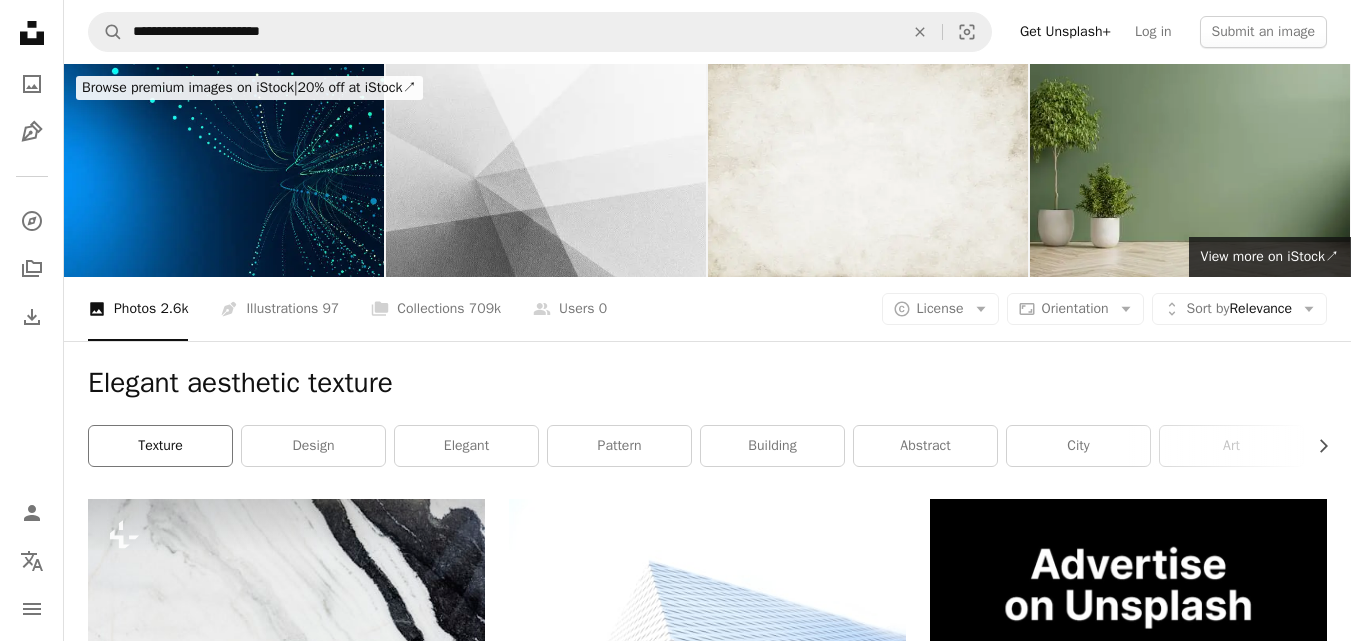 click on "texture" at bounding box center [160, 446] 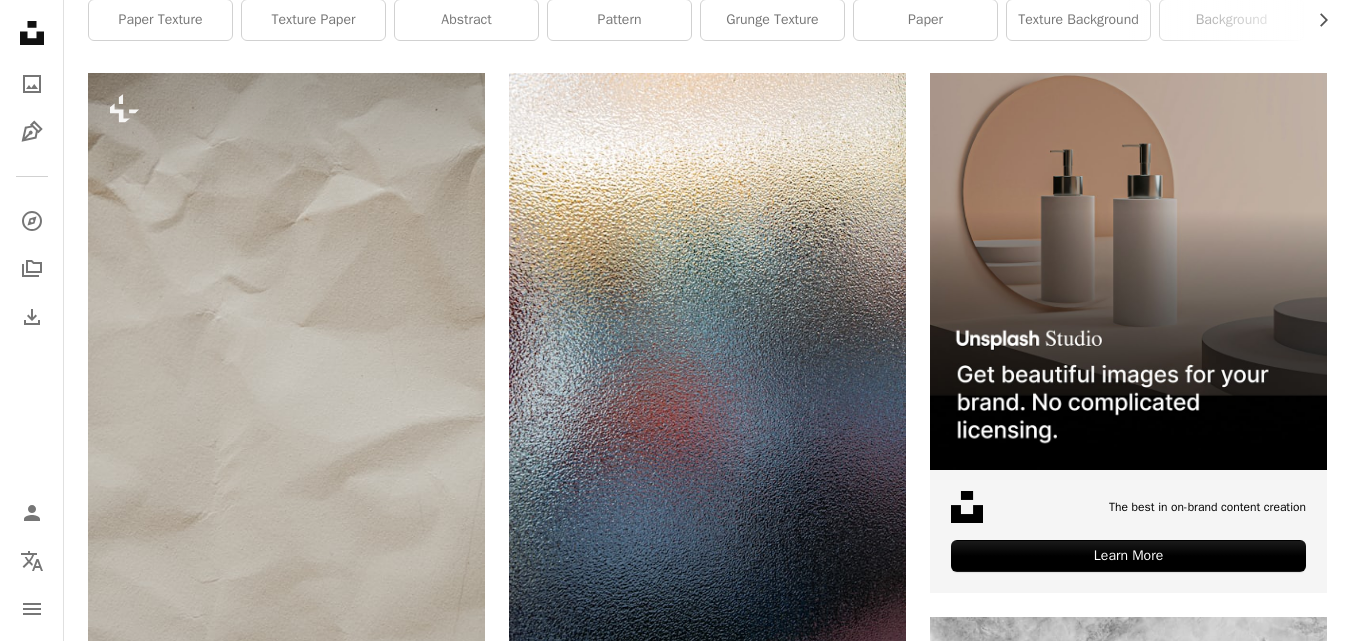 scroll, scrollTop: 0, scrollLeft: 0, axis: both 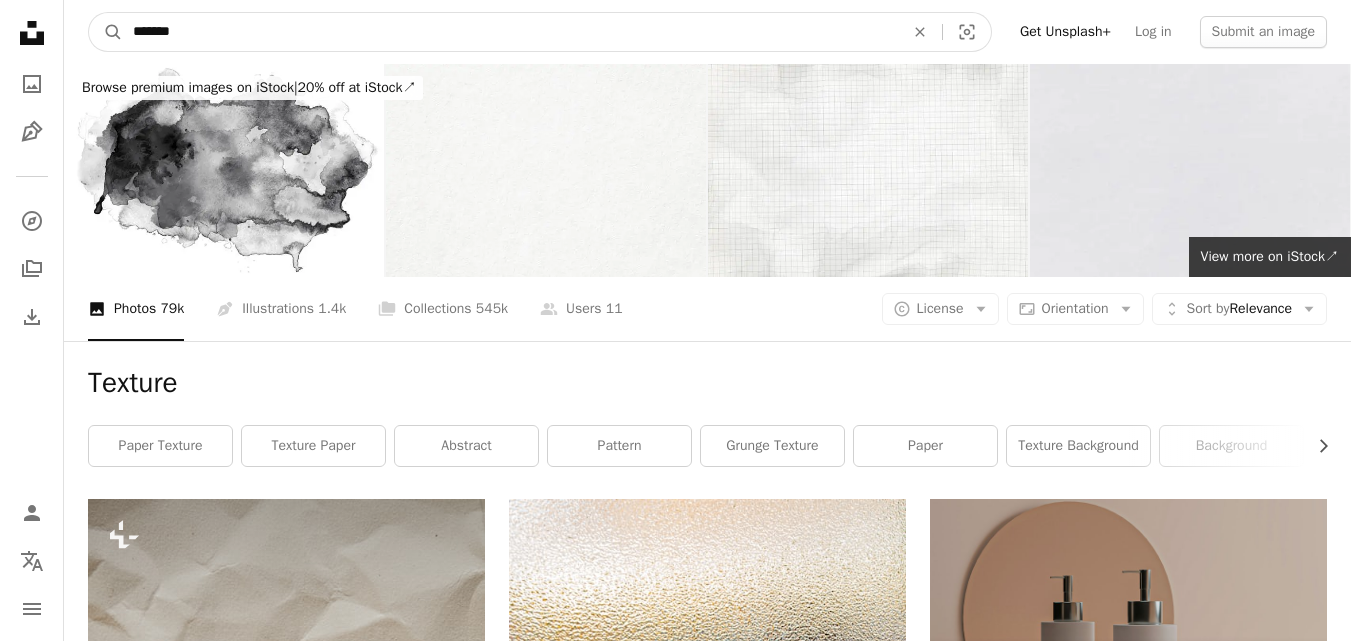 click on "*******" at bounding box center [510, 32] 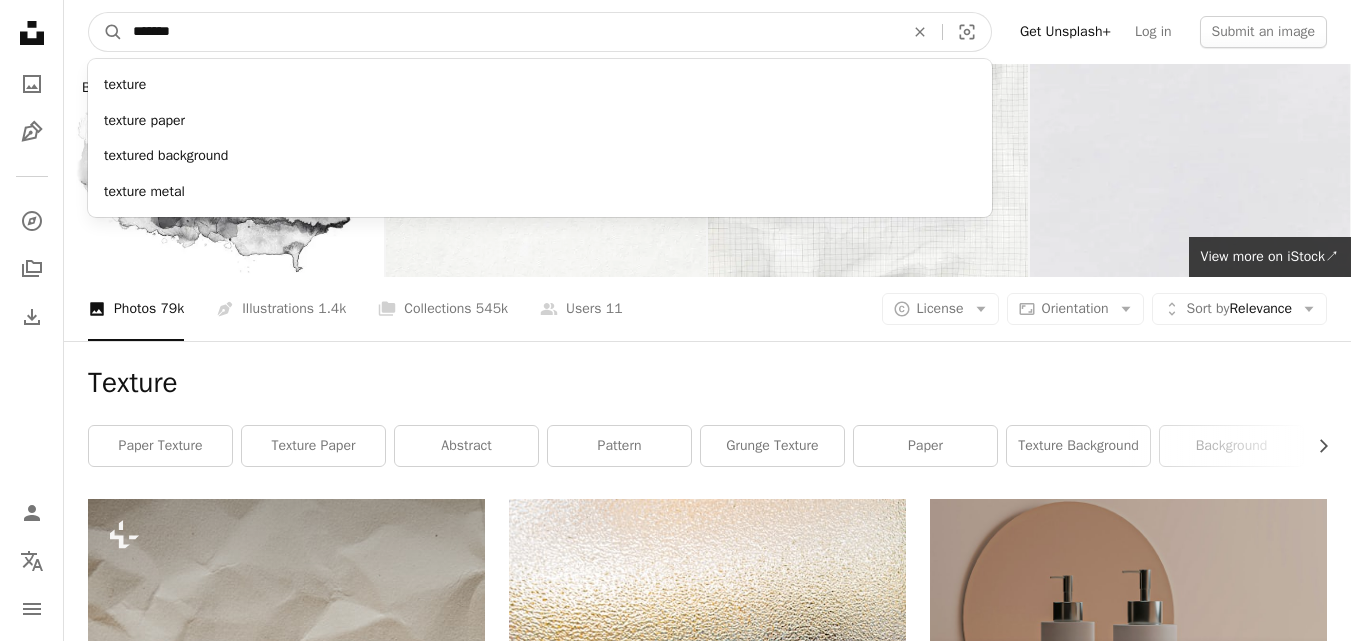 paste on "**********" 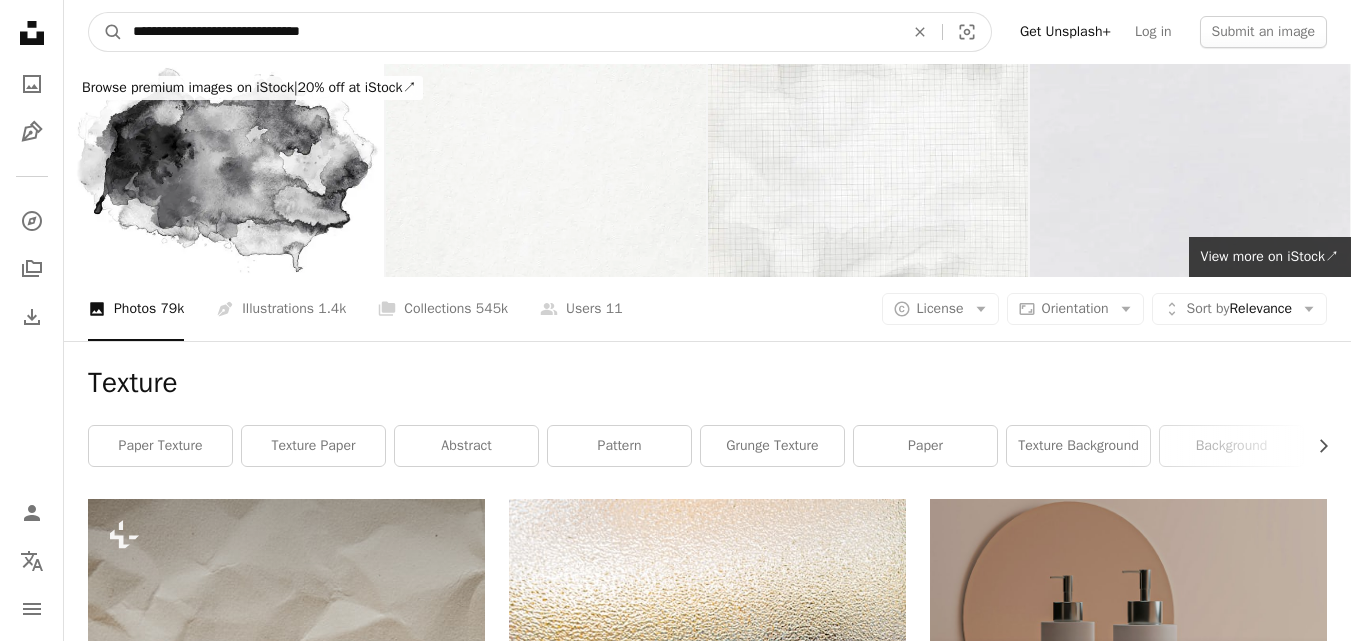type on "**********" 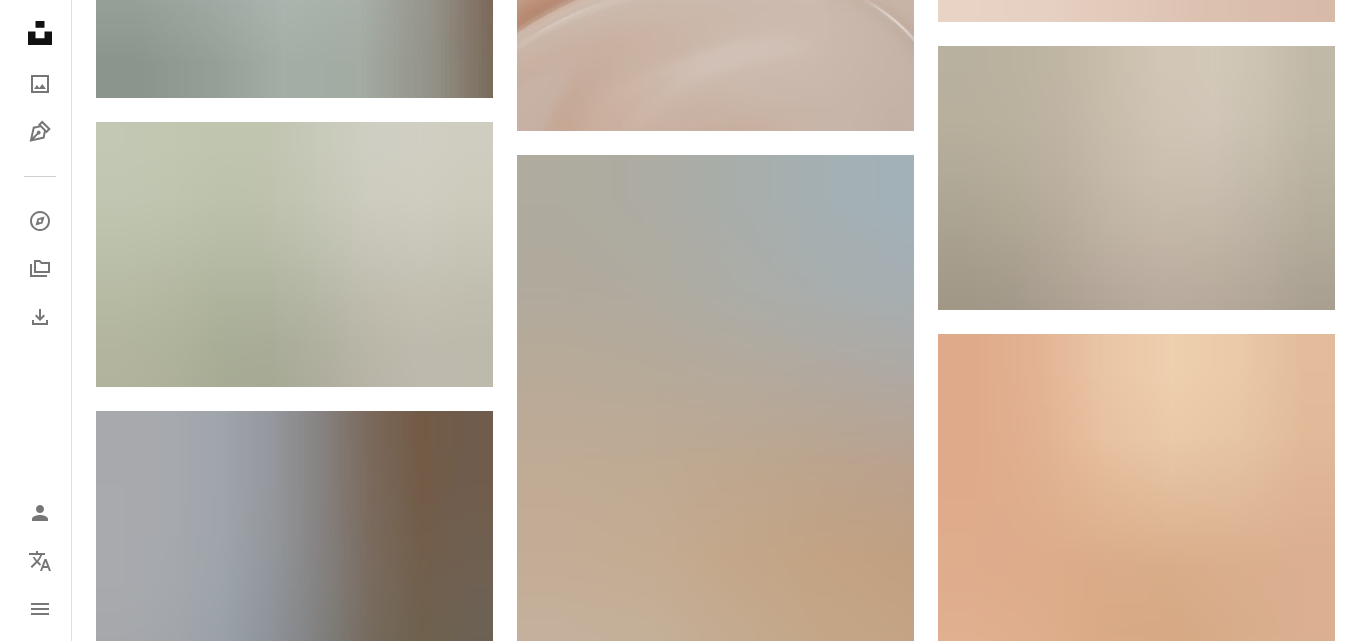 scroll, scrollTop: 1759, scrollLeft: 0, axis: vertical 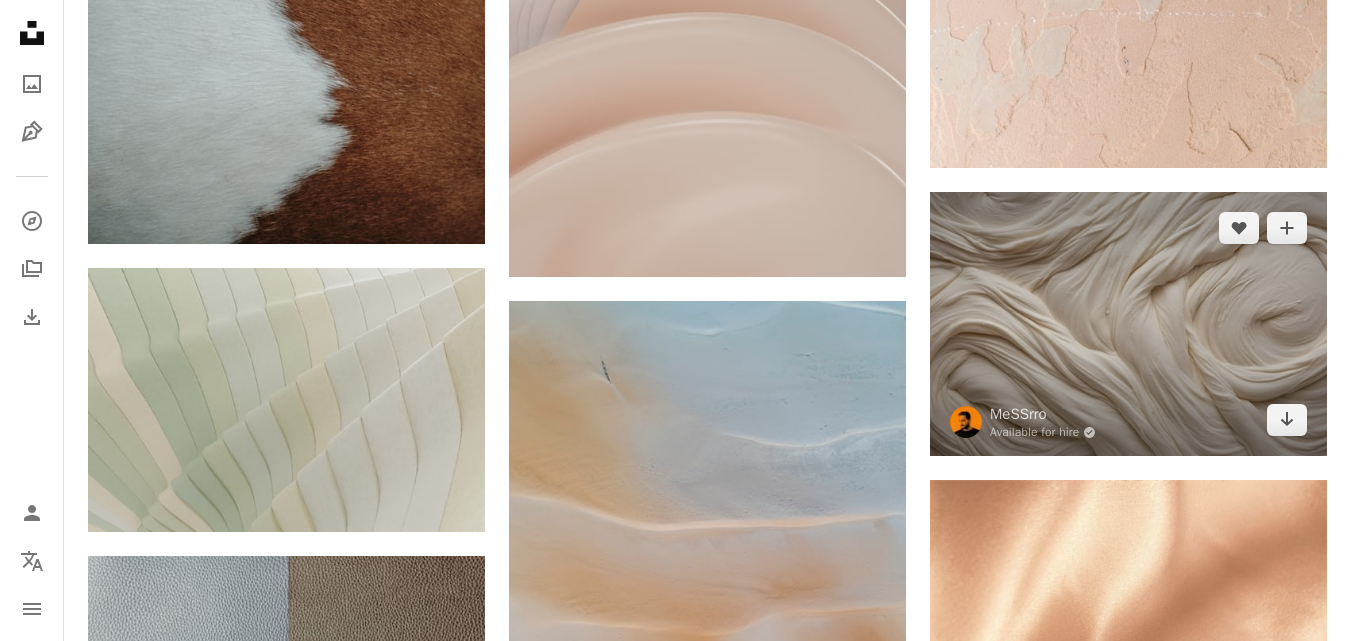 click at bounding box center (1128, 324) 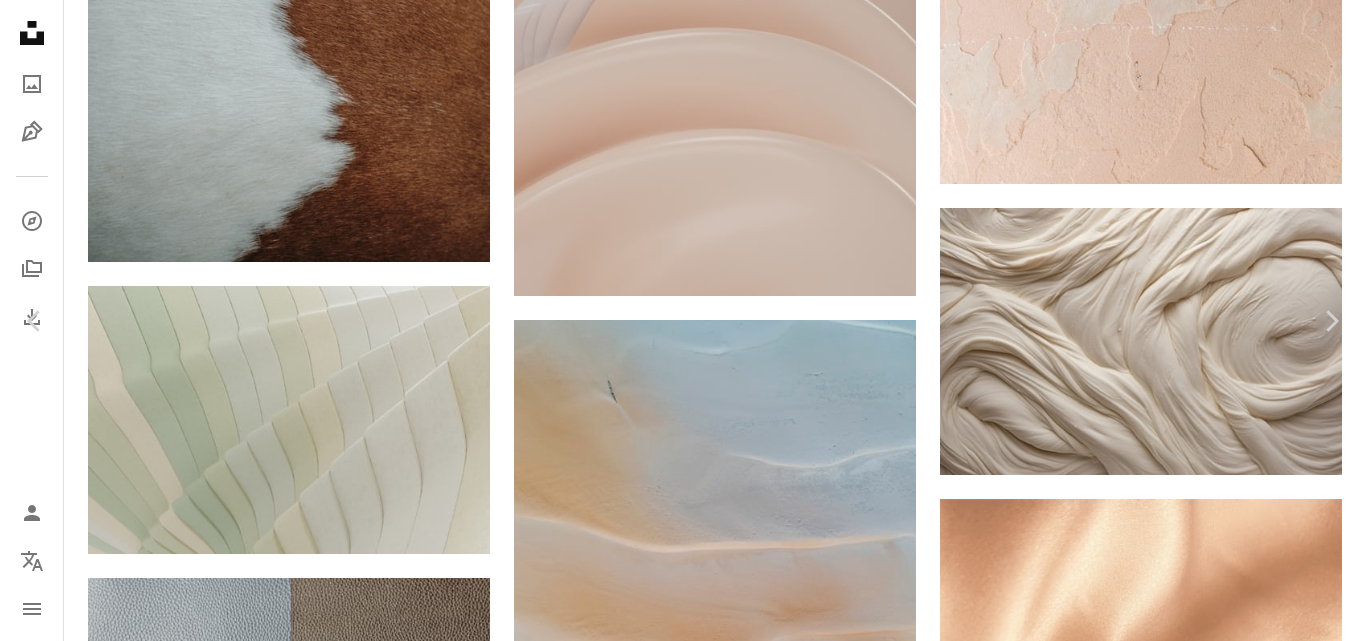 scroll, scrollTop: 4745, scrollLeft: 0, axis: vertical 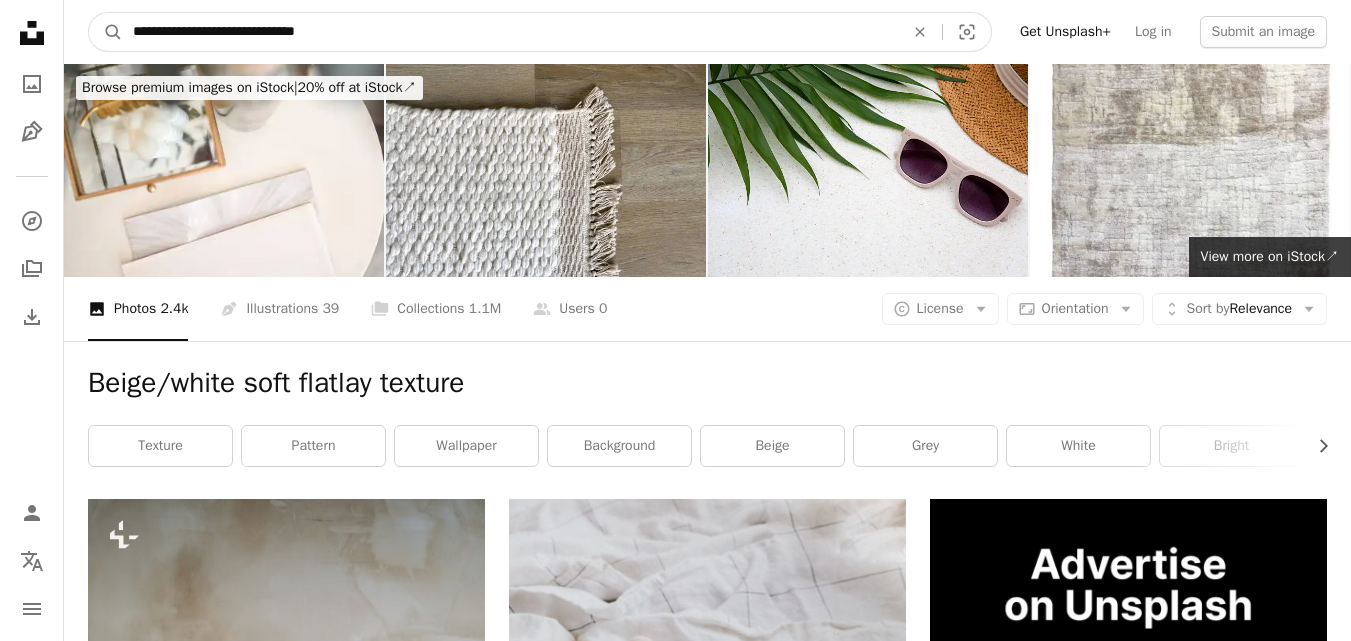 click on "**********" at bounding box center [510, 32] 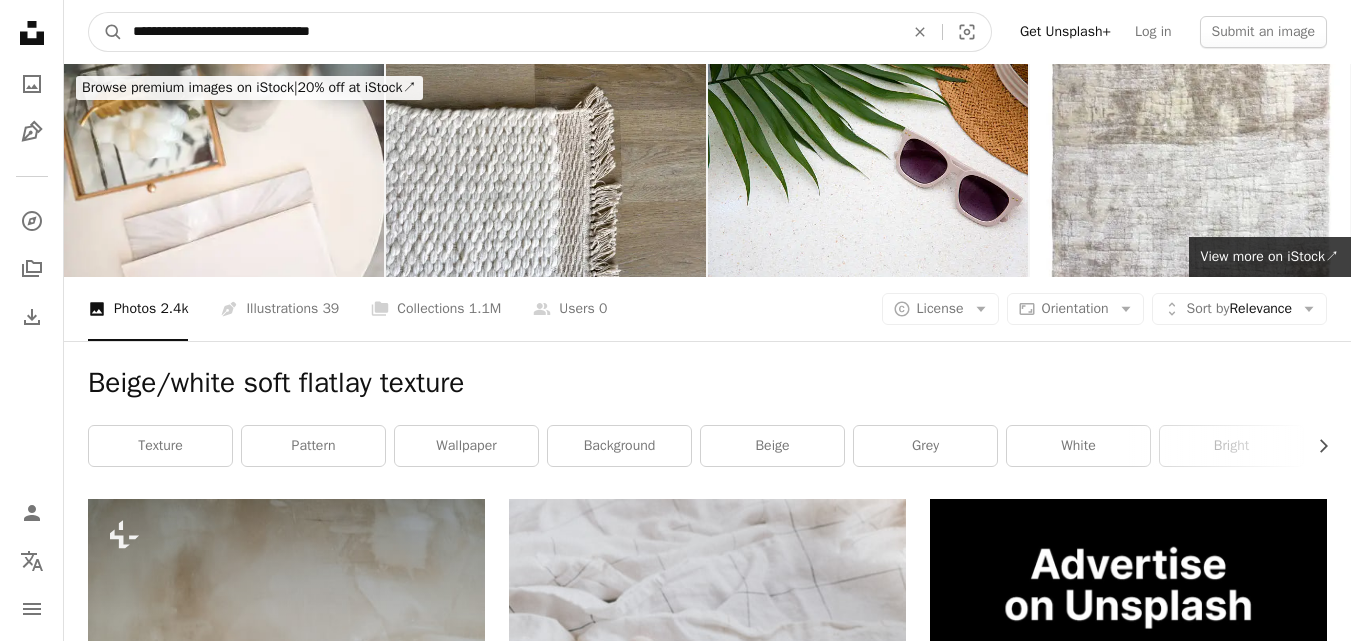 type on "**********" 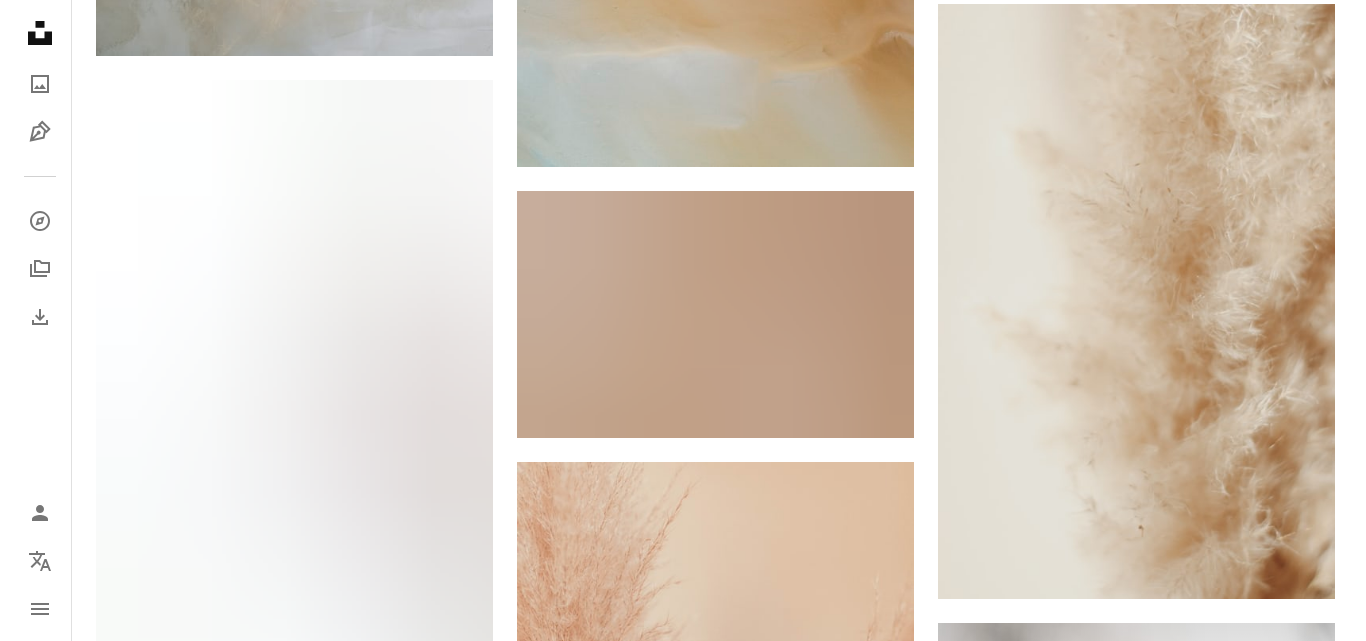 scroll, scrollTop: 1030, scrollLeft: 0, axis: vertical 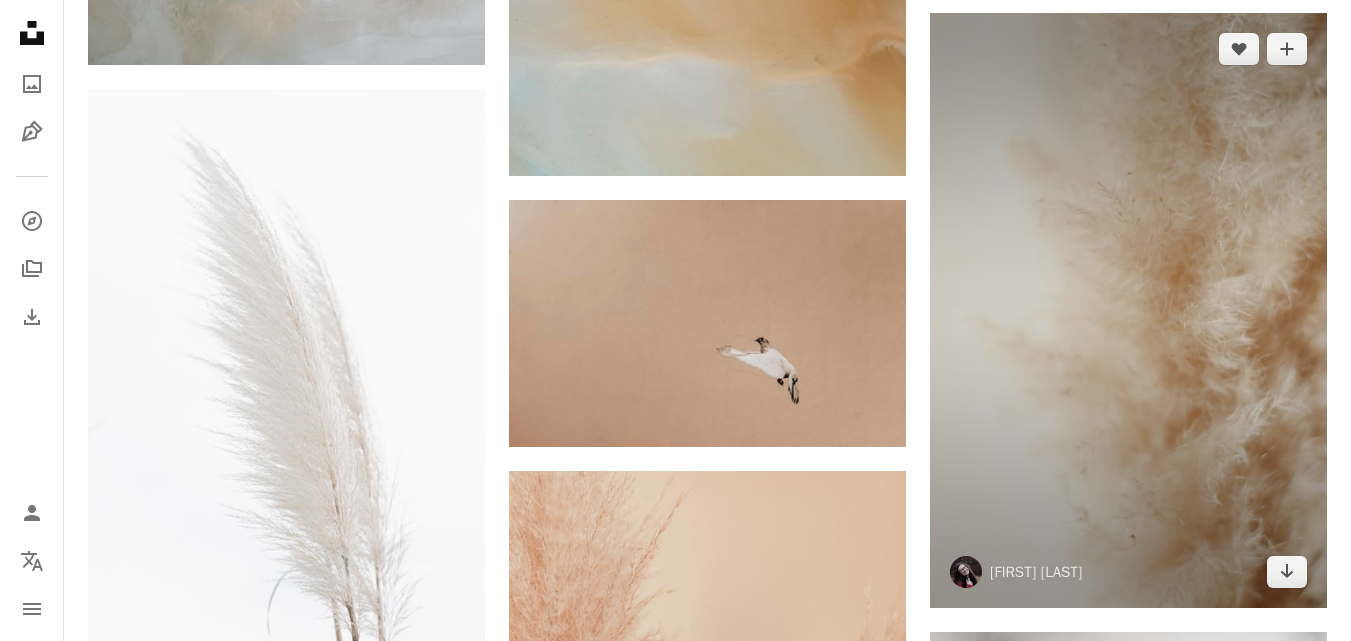 click at bounding box center (1128, 311) 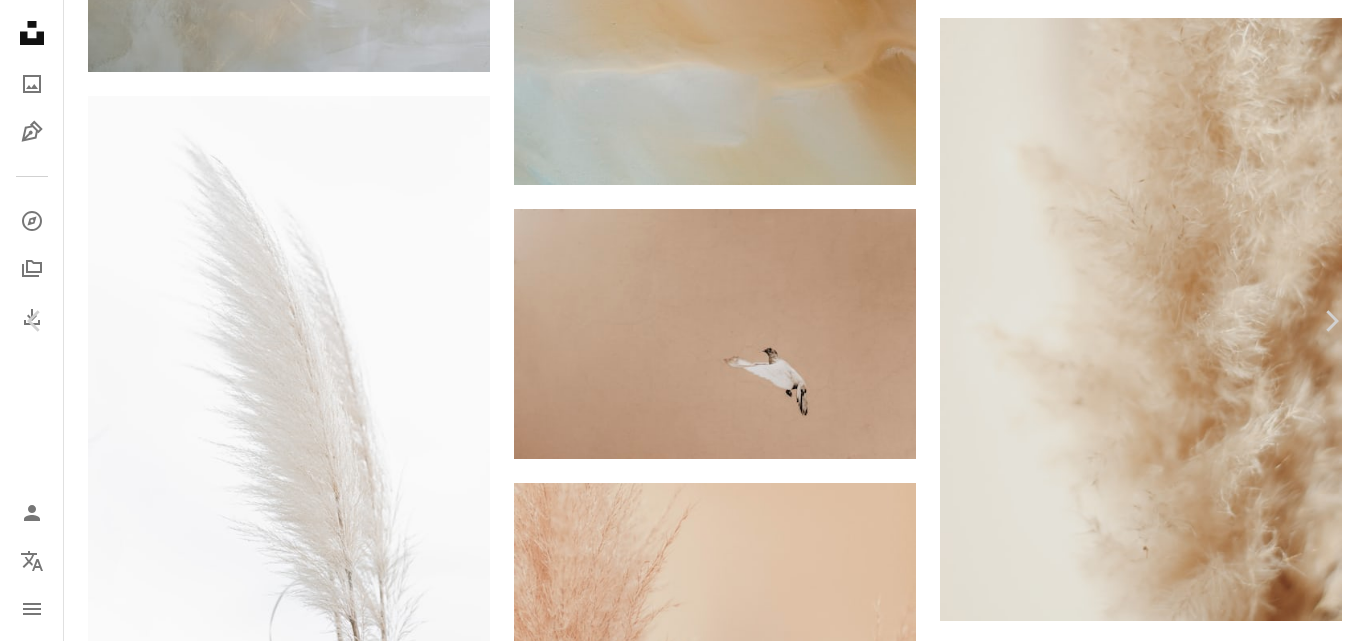 scroll, scrollTop: 0, scrollLeft: 0, axis: both 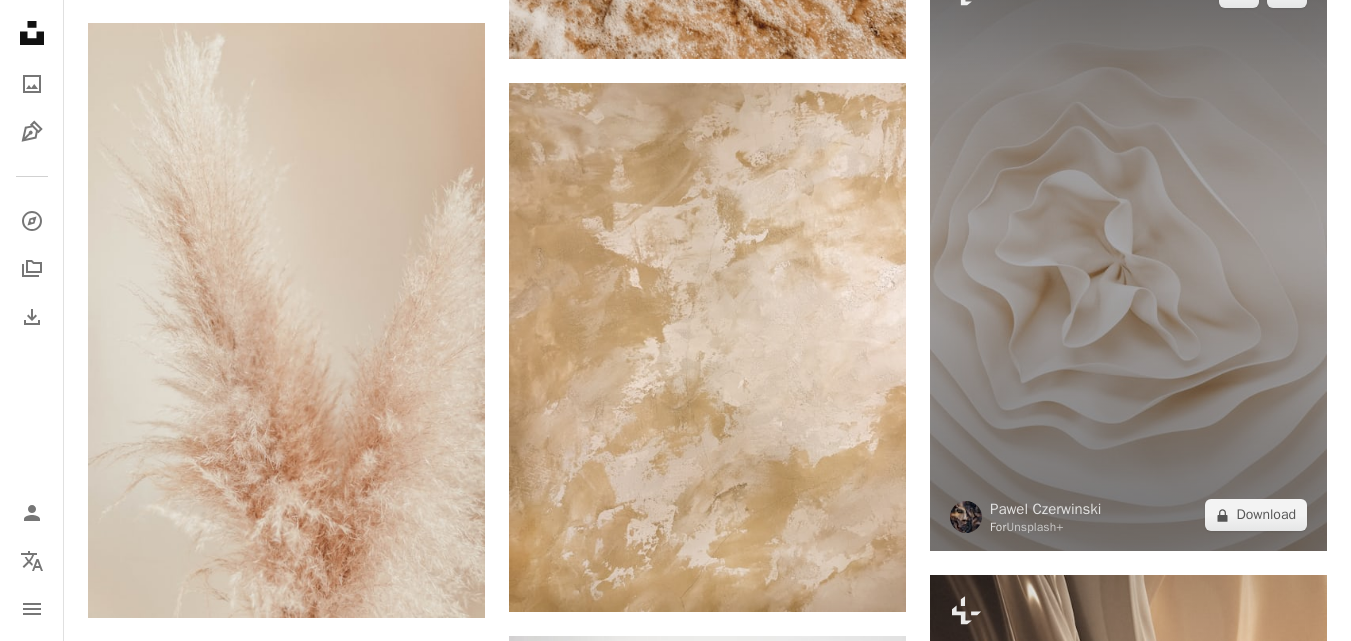 click at bounding box center (1128, 254) 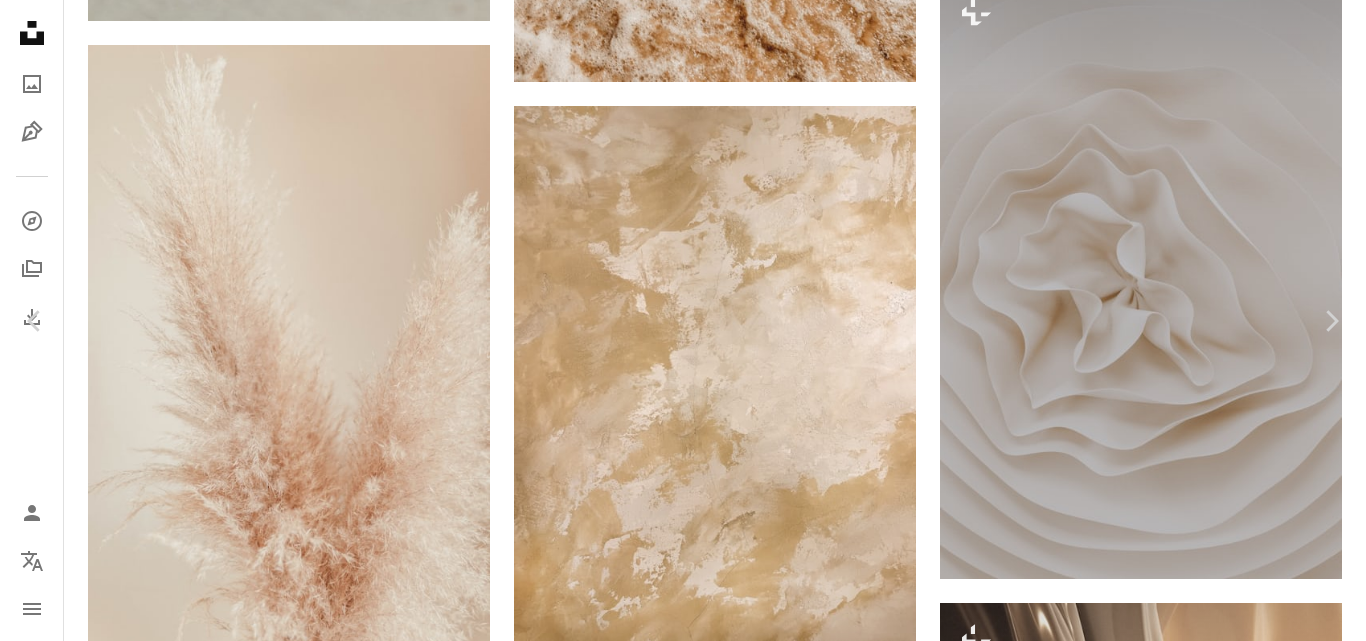 scroll, scrollTop: 2519, scrollLeft: 0, axis: vertical 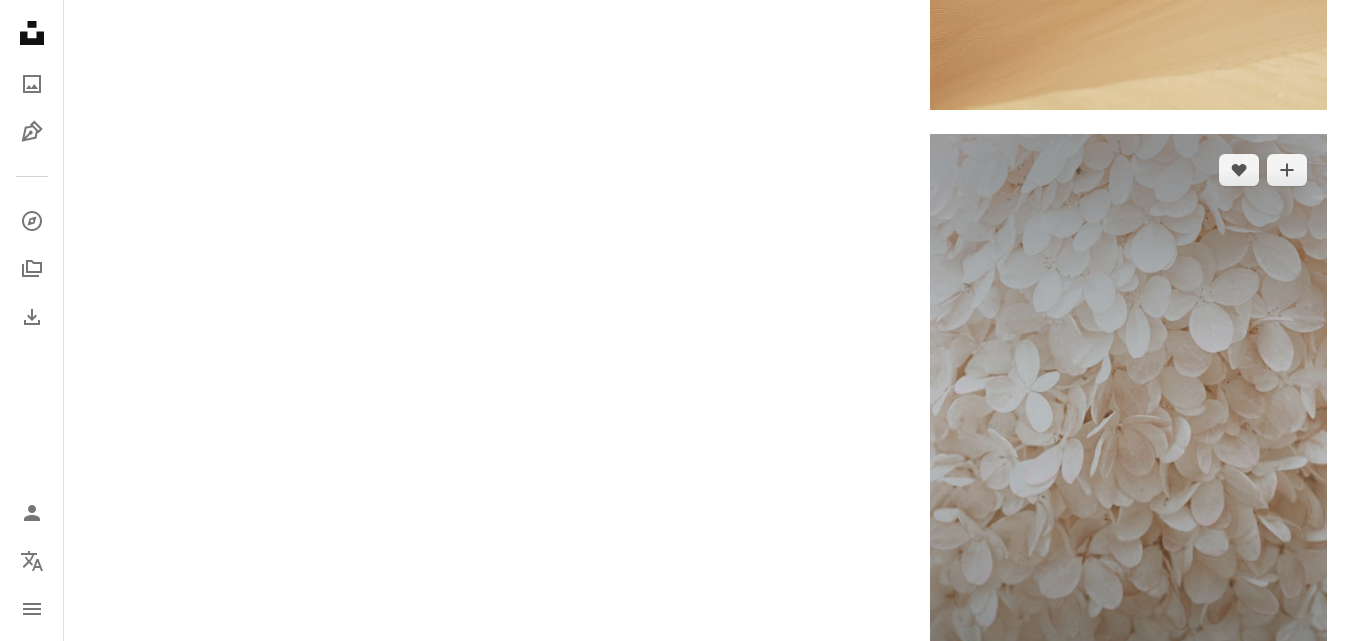 click at bounding box center [1128, 432] 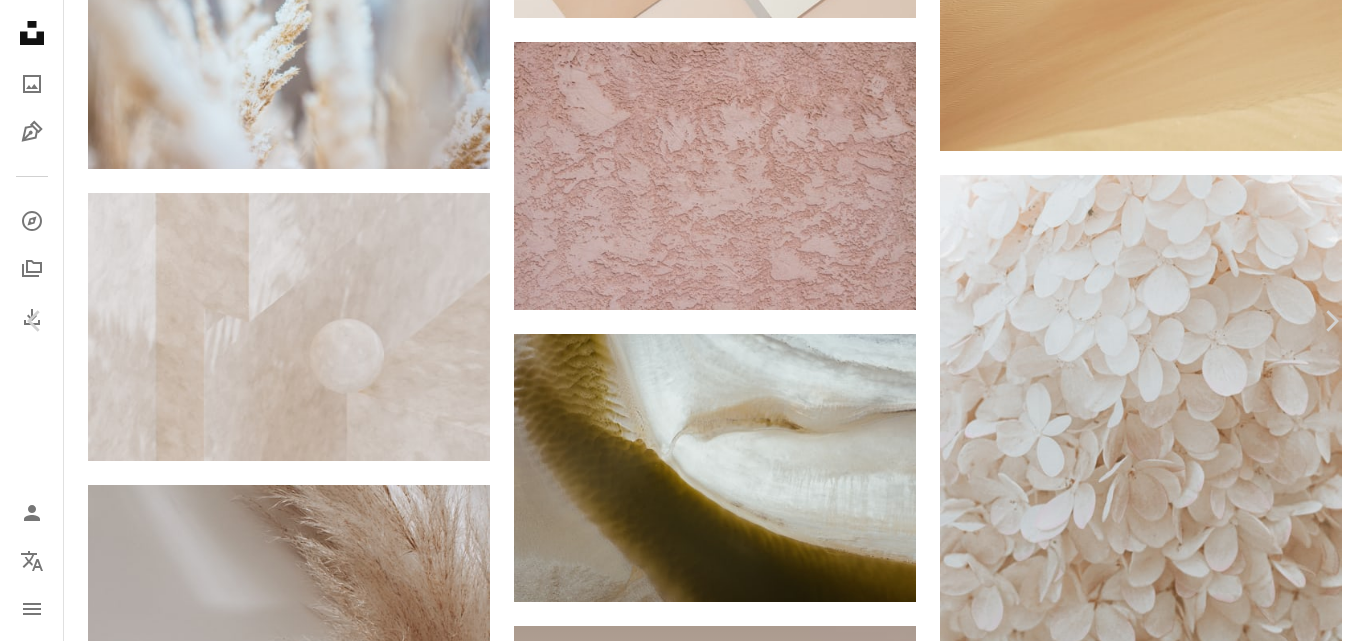 scroll, scrollTop: 1453, scrollLeft: 0, axis: vertical 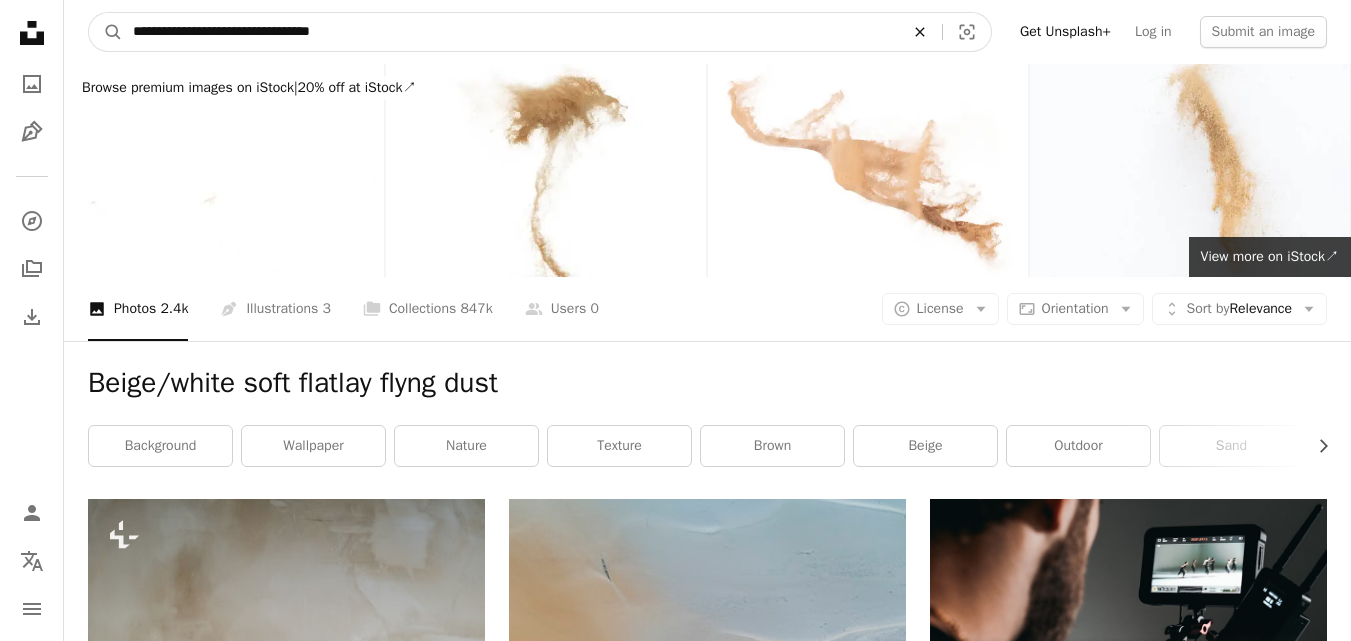 click on "An X shape" at bounding box center [920, 32] 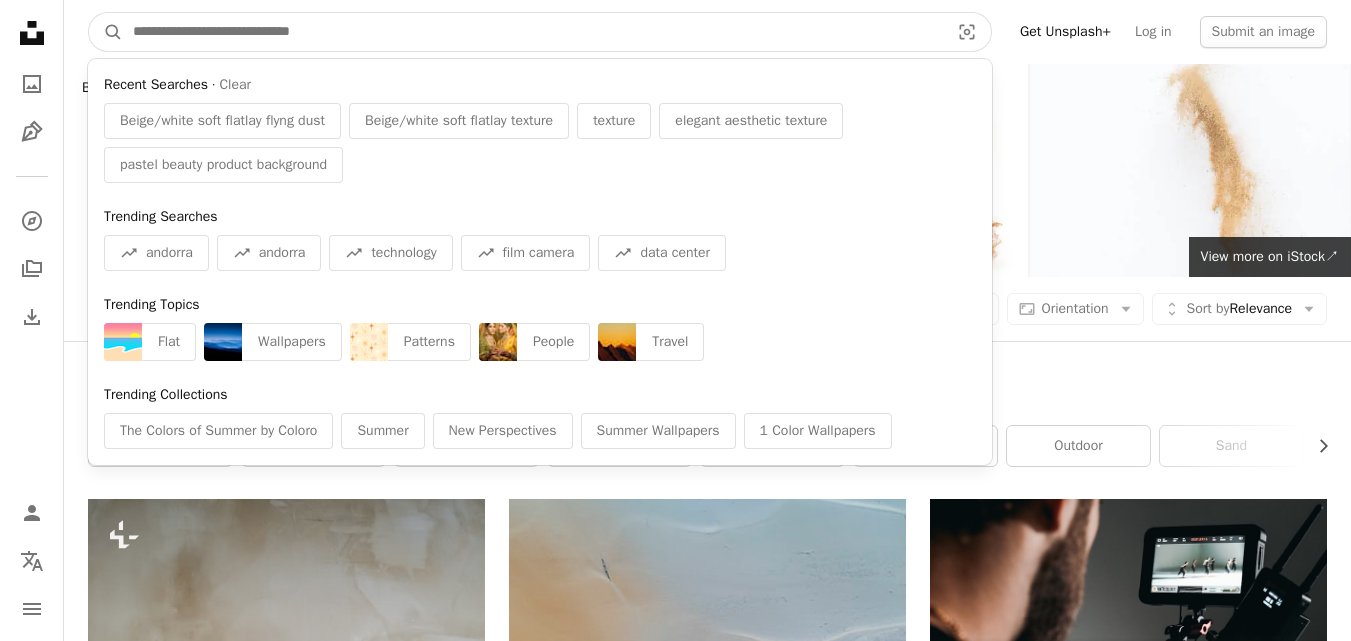 click at bounding box center (533, 32) 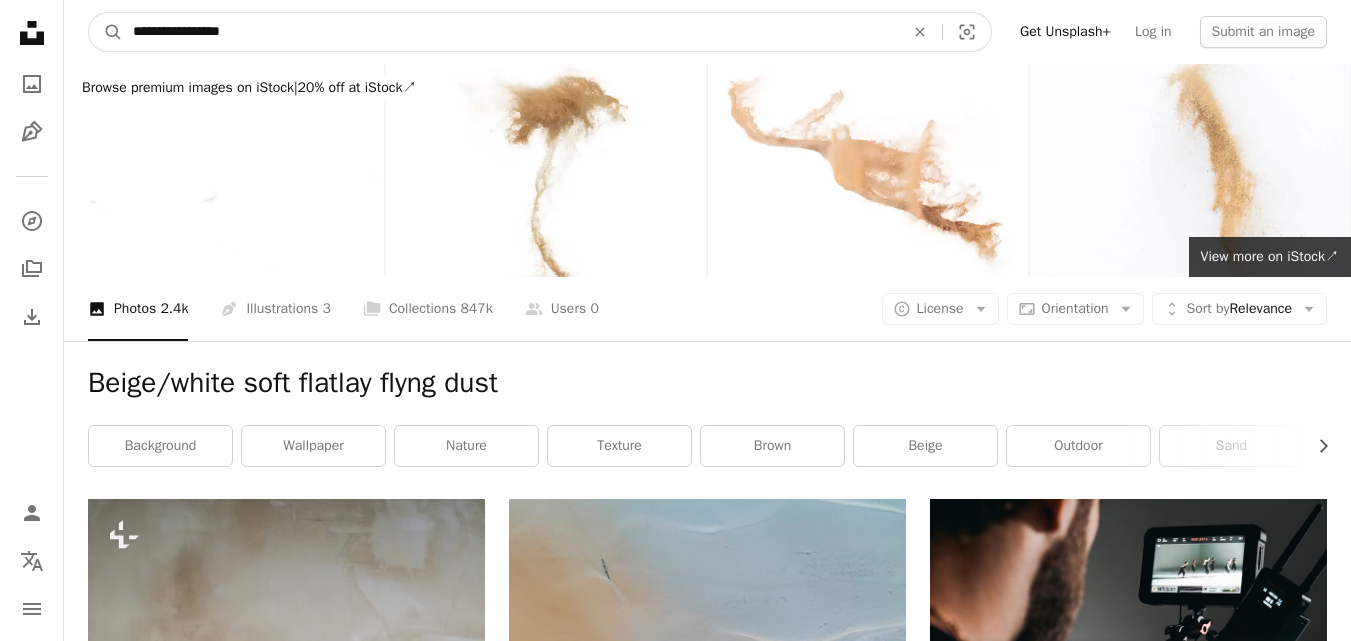 type on "**********" 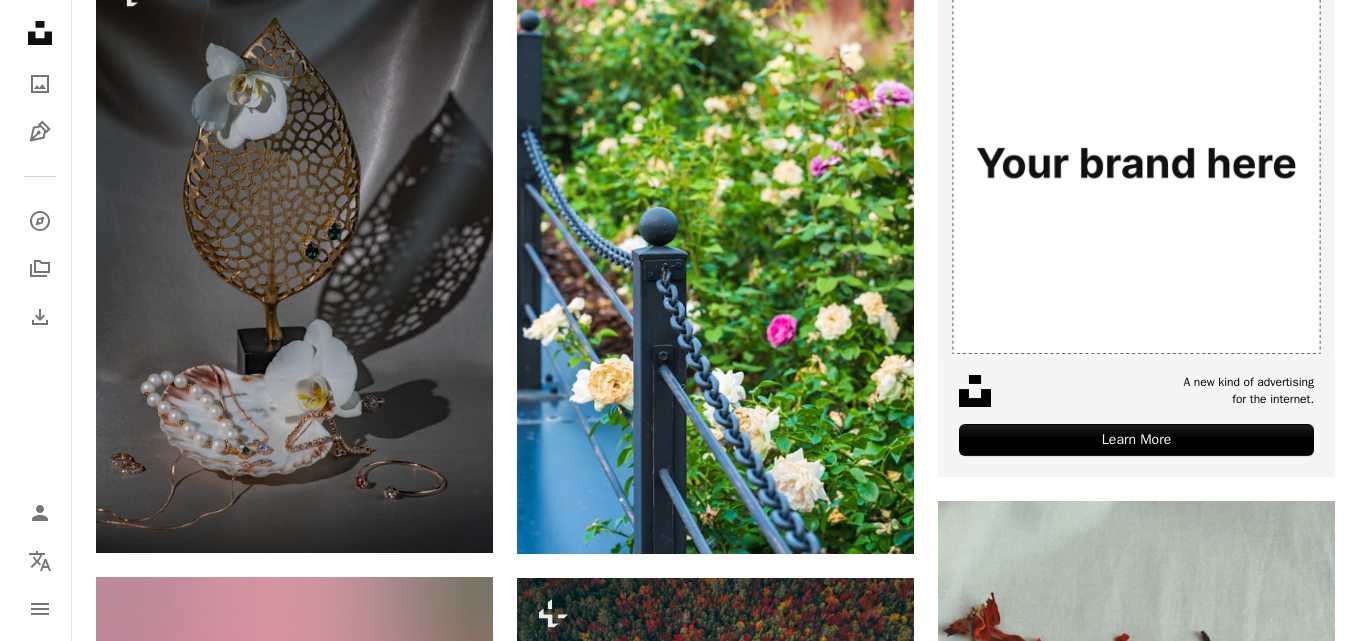 scroll, scrollTop: 533, scrollLeft: 0, axis: vertical 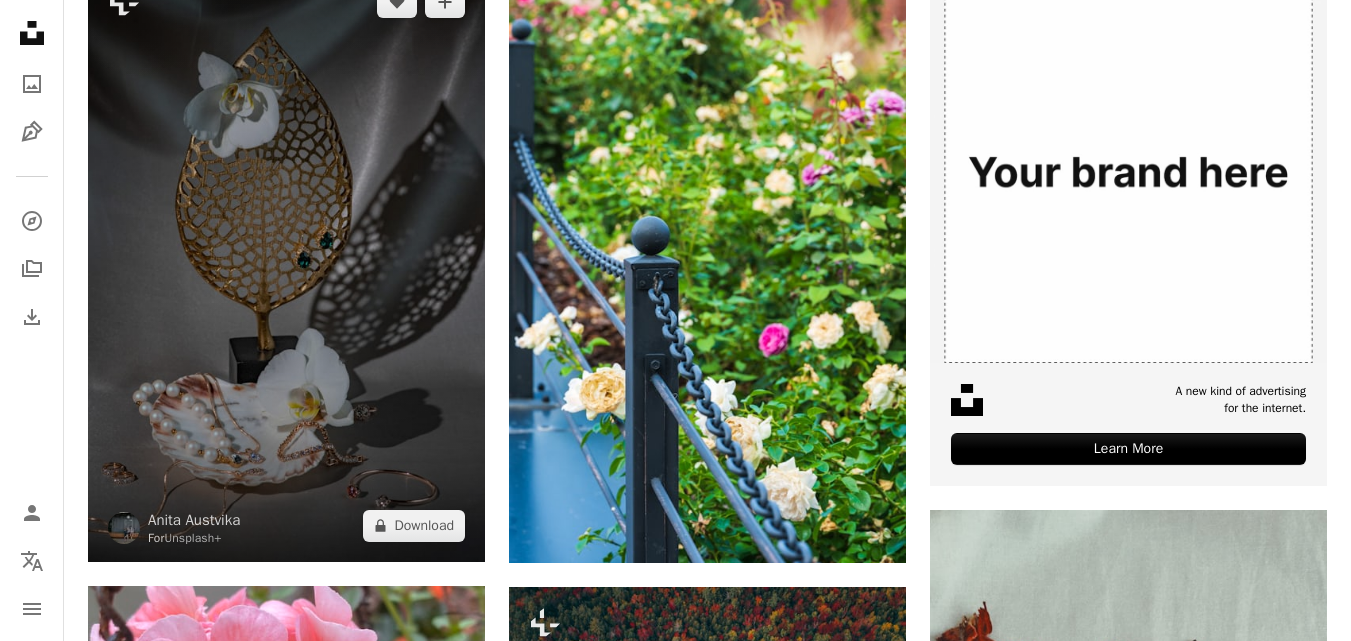 click at bounding box center (286, 264) 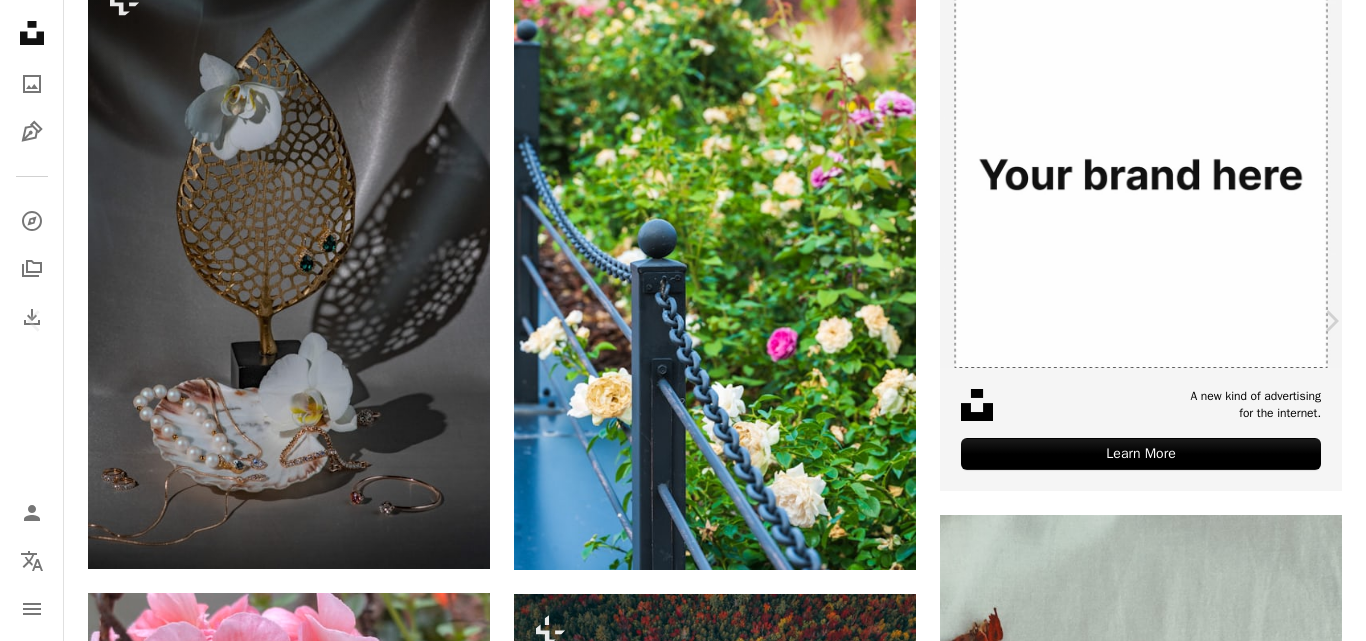 scroll, scrollTop: 1500, scrollLeft: 0, axis: vertical 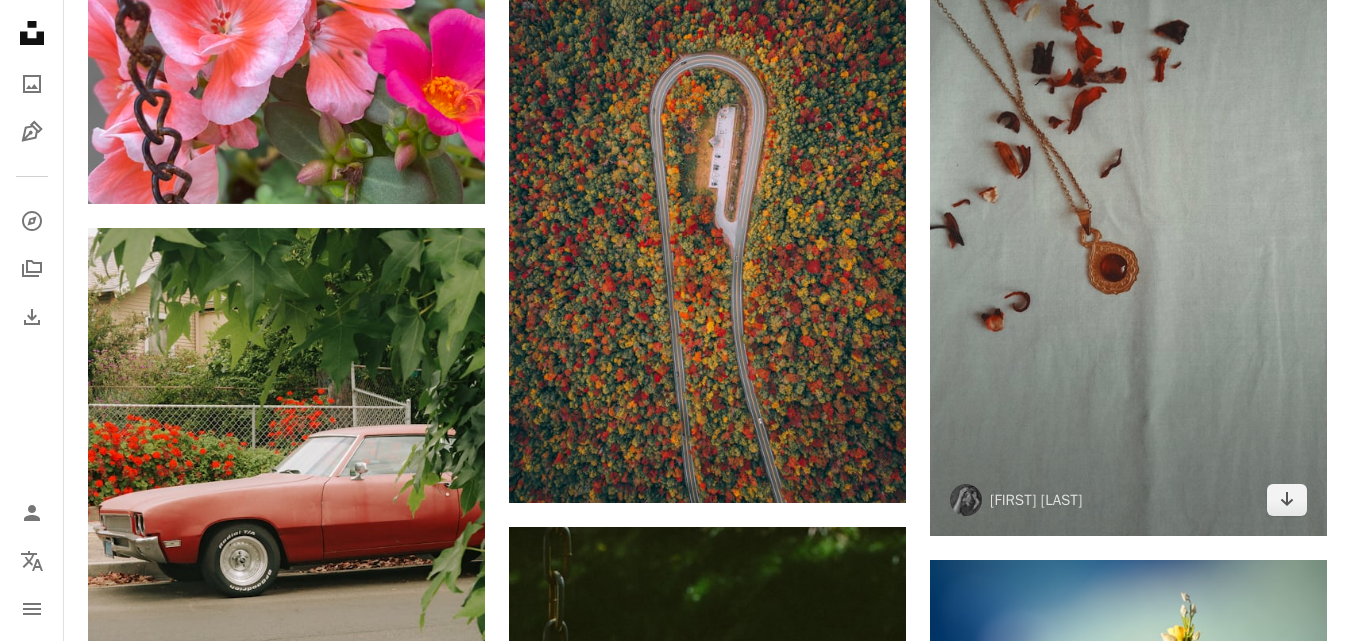 click at bounding box center (1128, 183) 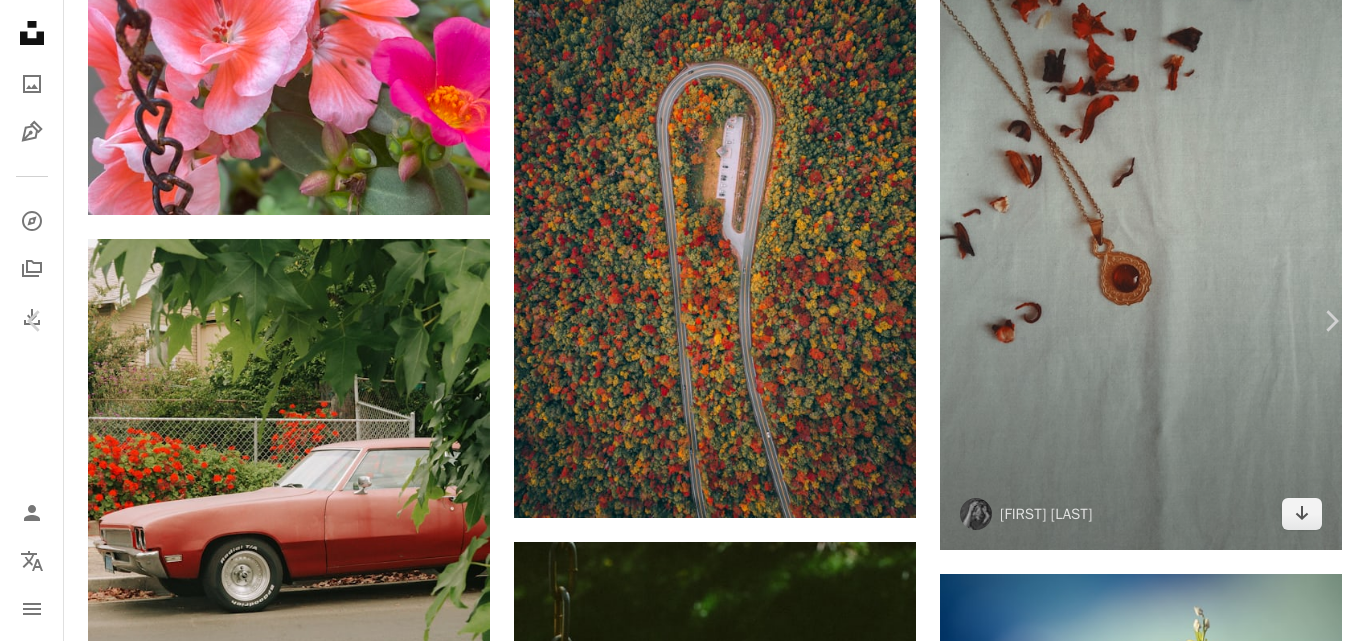 scroll, scrollTop: 4440, scrollLeft: 0, axis: vertical 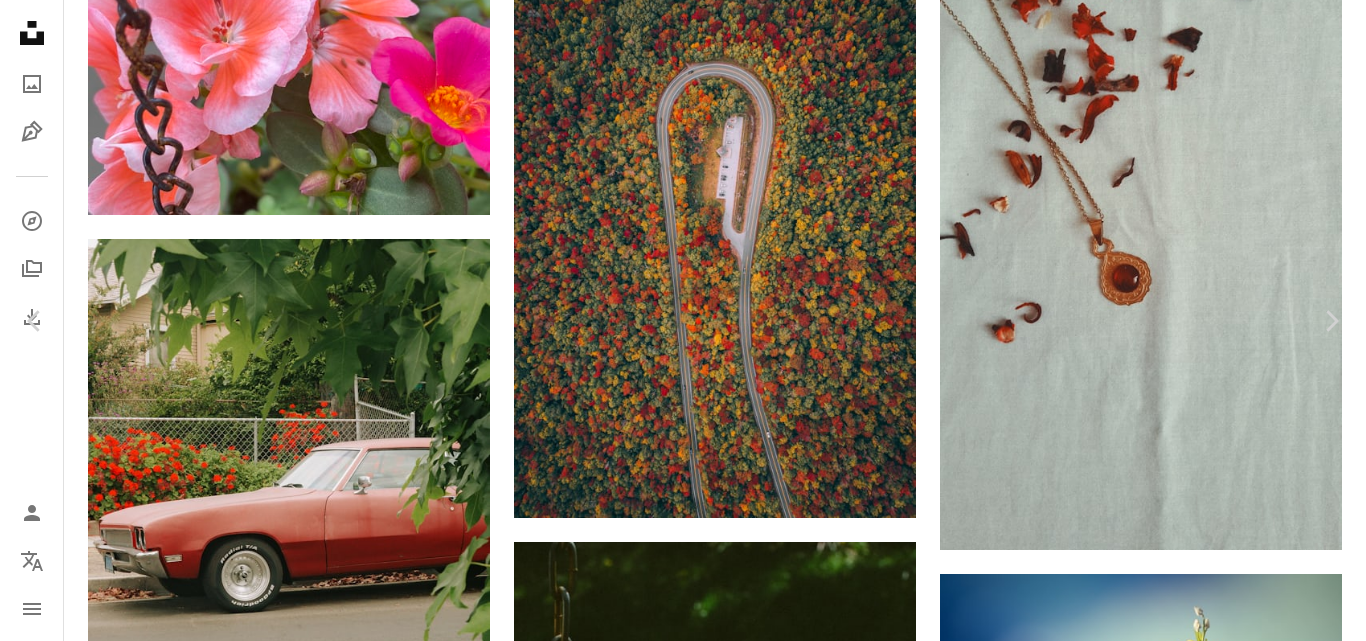 click at bounding box center [676, 4382] 